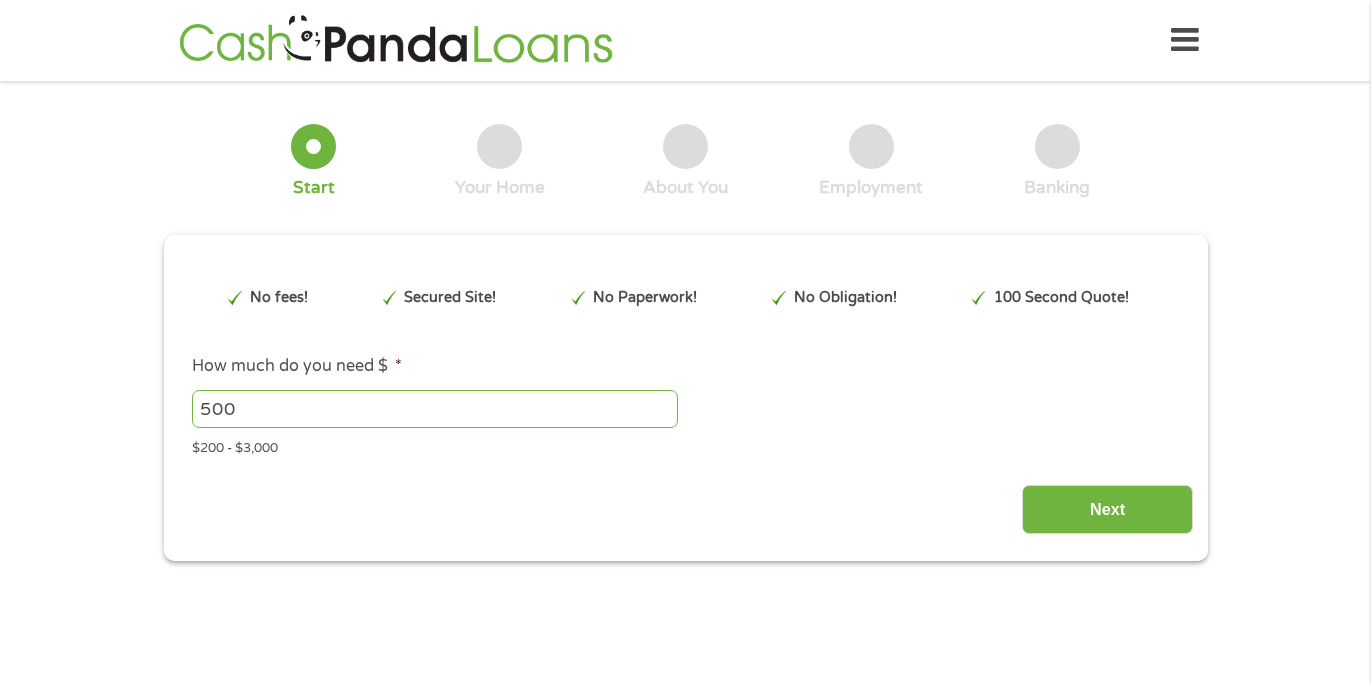scroll, scrollTop: 0, scrollLeft: 0, axis: both 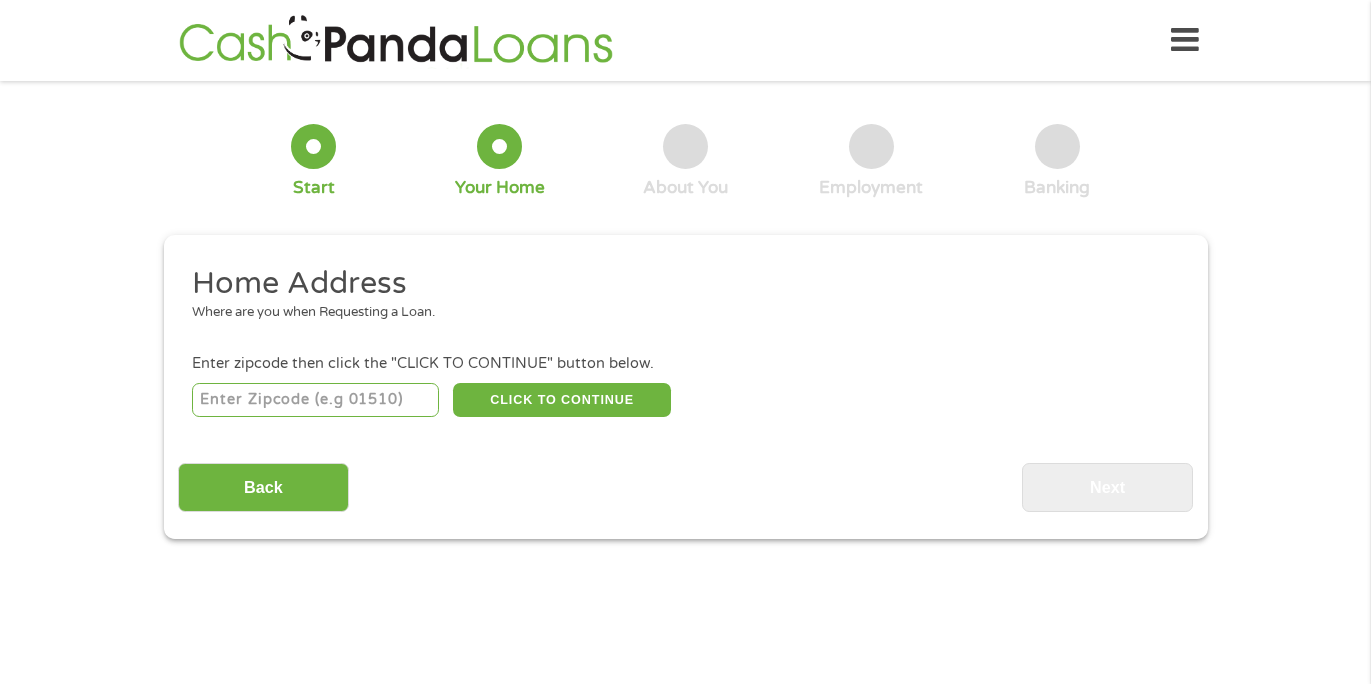 click at bounding box center (315, 400) 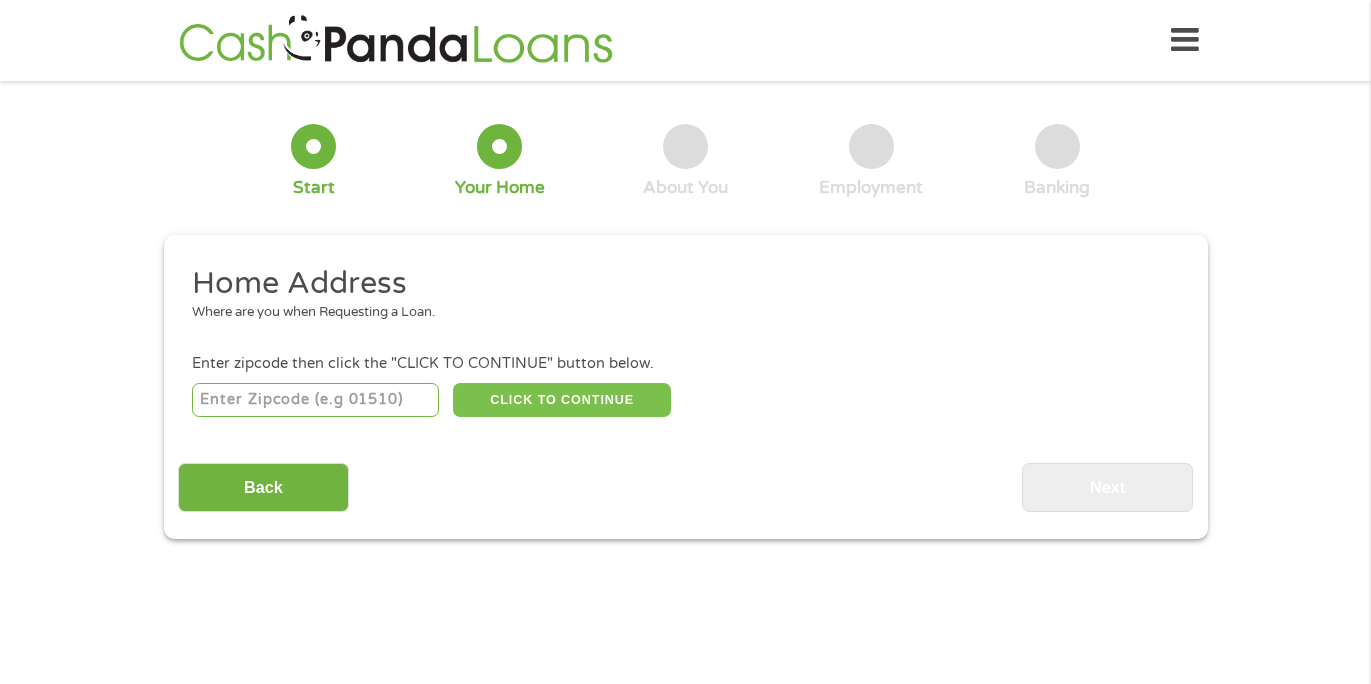click on "CLICK TO CONTINUE" at bounding box center (562, 400) 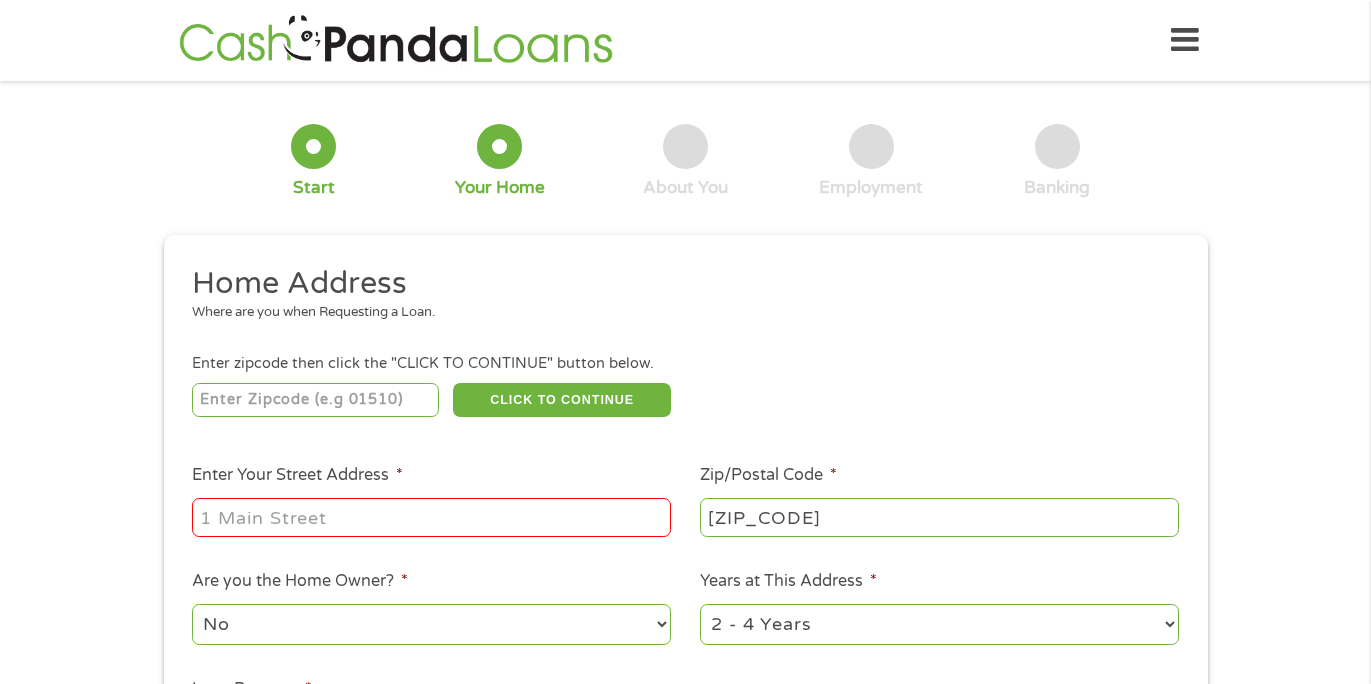 click on "1 Start 2 Your Home 3 About You 4 Employment 5 Banking 6
This field is hidden when viewing the form gclid EAIaIQobChMImeL12P3qjgMV1jAIBR30NCYJEAAYAyAAEgIMD_D_BwE This field is hidden when viewing the form Referrer https://www.cashpandaloans.com/?medium=adwords&source=adwords&campaign=22747246762&adgroup=181722780453&creative=761547818383&position&keyword=cash%20loan%20in%202%20minutes&utm_term=%7Bsearchterm%7D&matchtype=%7Bterm%7D&device=c&network=s&gad_source=5&gad_campaignid=22747246762&gclid=EAIaIQobChMImeL12P3qjgMV1jAIBR30NCYJEAAYAyAAEgIMD_D_BwE This field is hidden when viewing the form Source adwords This field is hidden when viewing the form Campaign 22747246762 This field is hidden when viewing the form Medium adwords This field is hidden when viewing the form adgroup 181722780453 This field is hidden when viewing the form creative 761547818383 position keyword matchtype c" at bounding box center [685, 497] 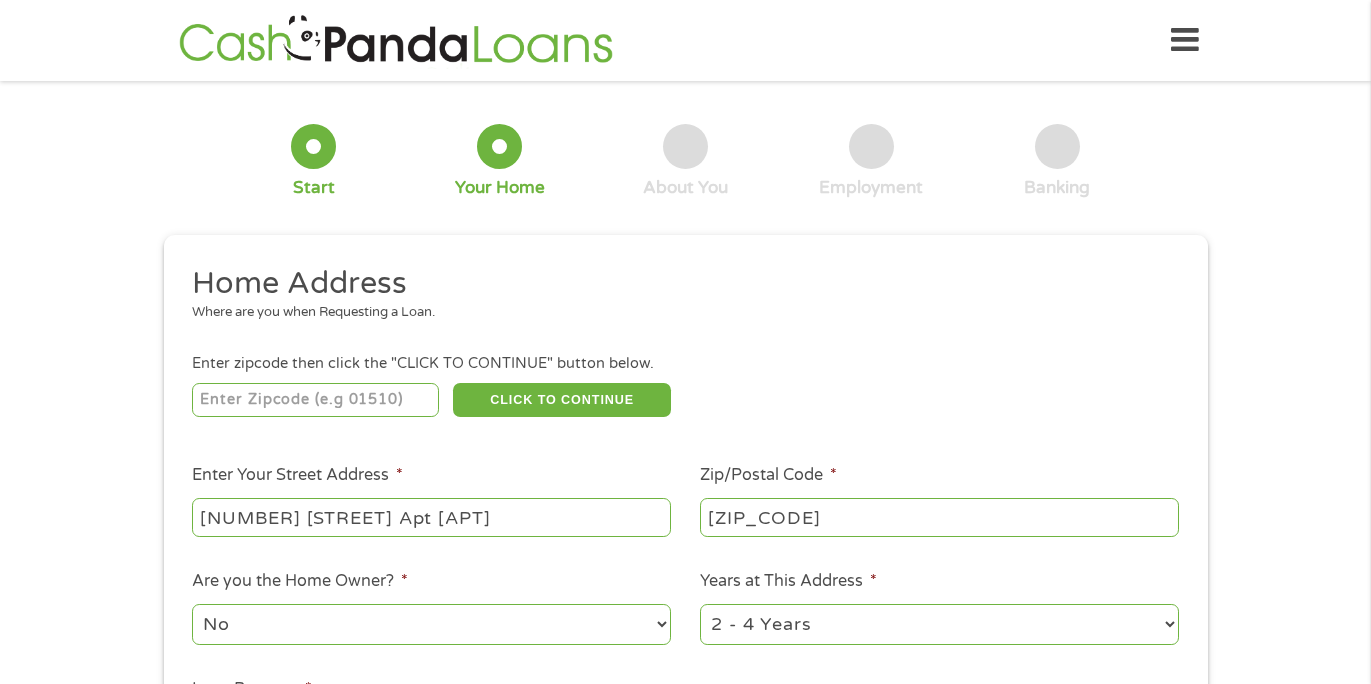 type on "[NUMBER] [STREET] Apt [APT]" 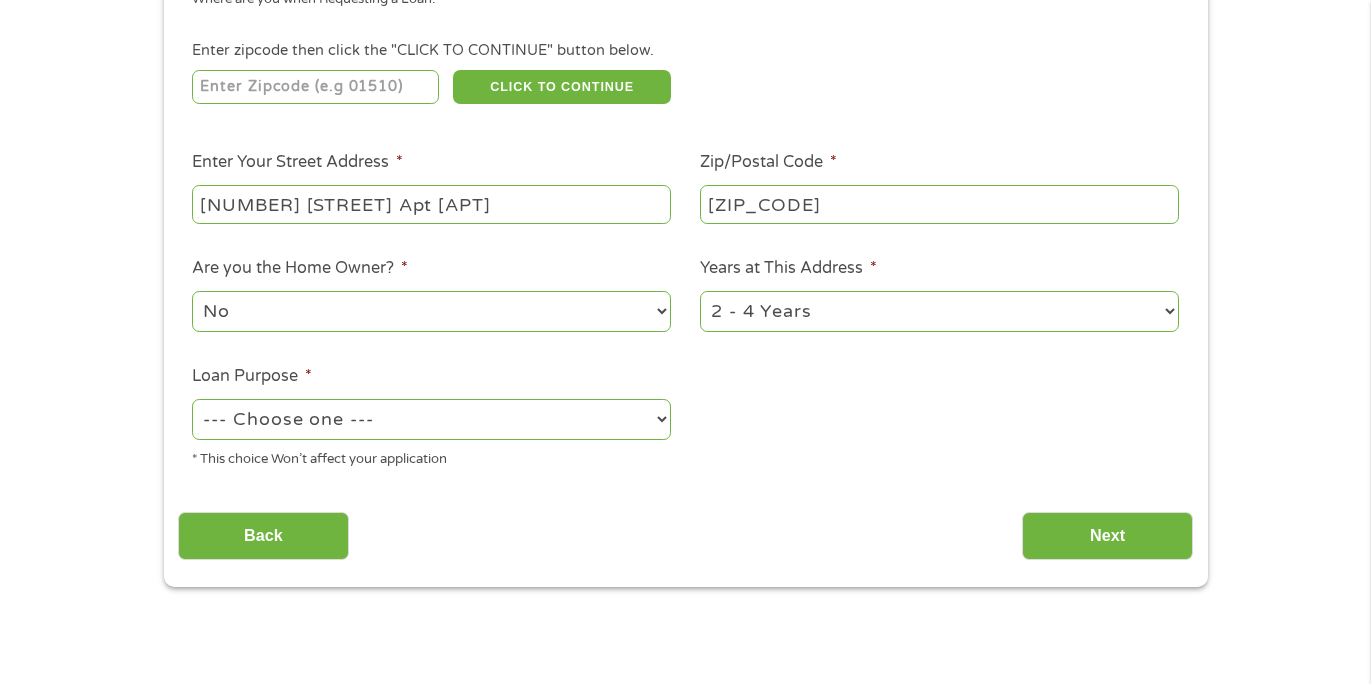 scroll, scrollTop: 359, scrollLeft: 0, axis: vertical 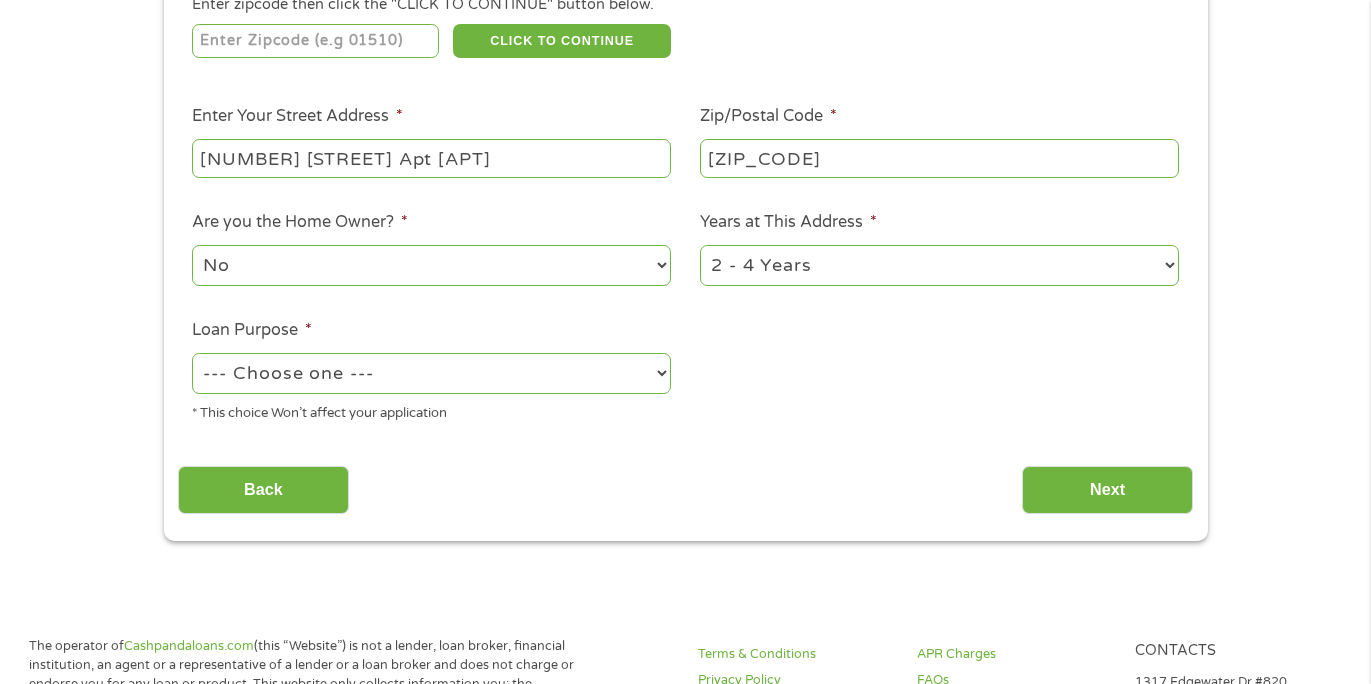 click on "No Yes" at bounding box center [431, 265] 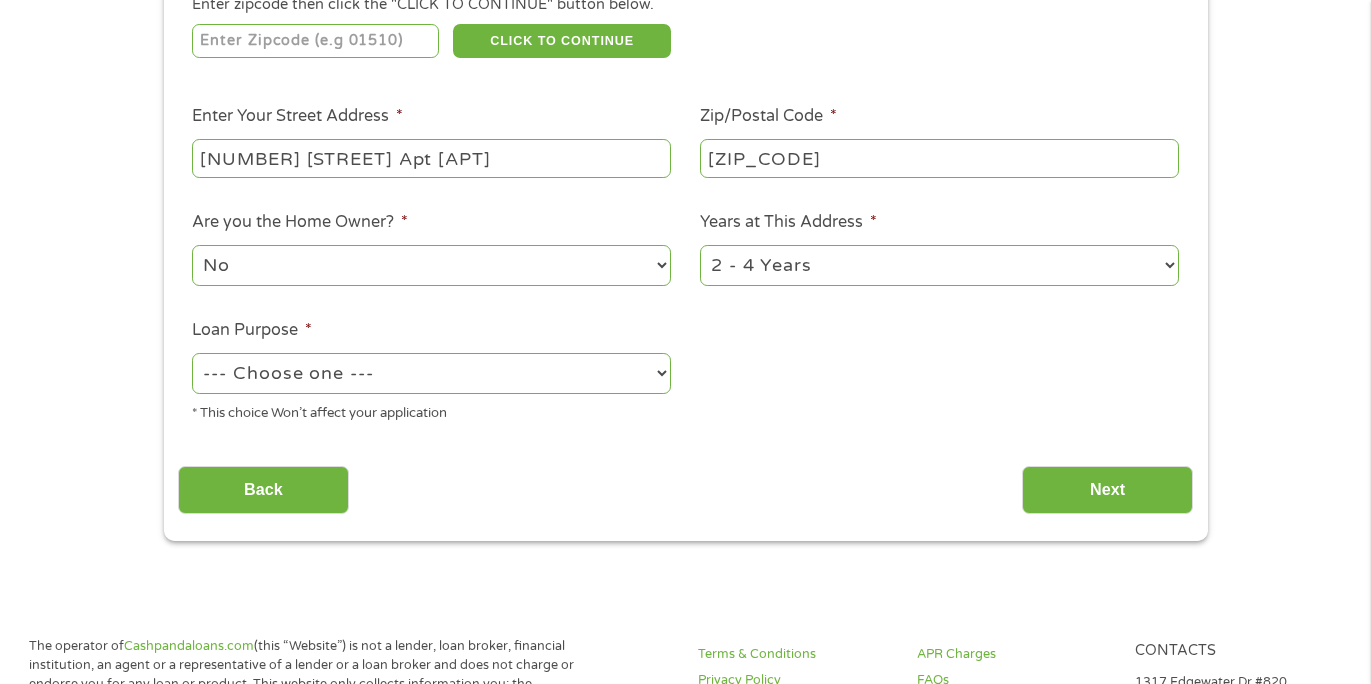 select on "yes" 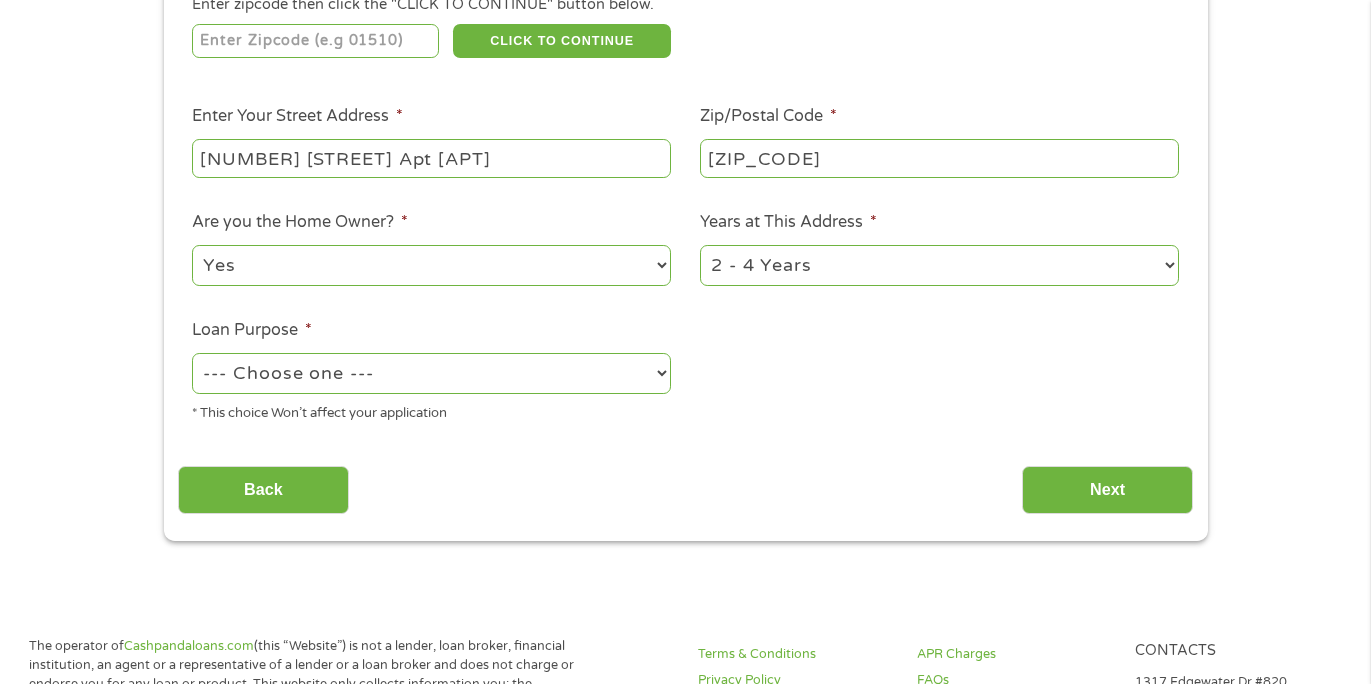 click on "No Yes" at bounding box center [431, 265] 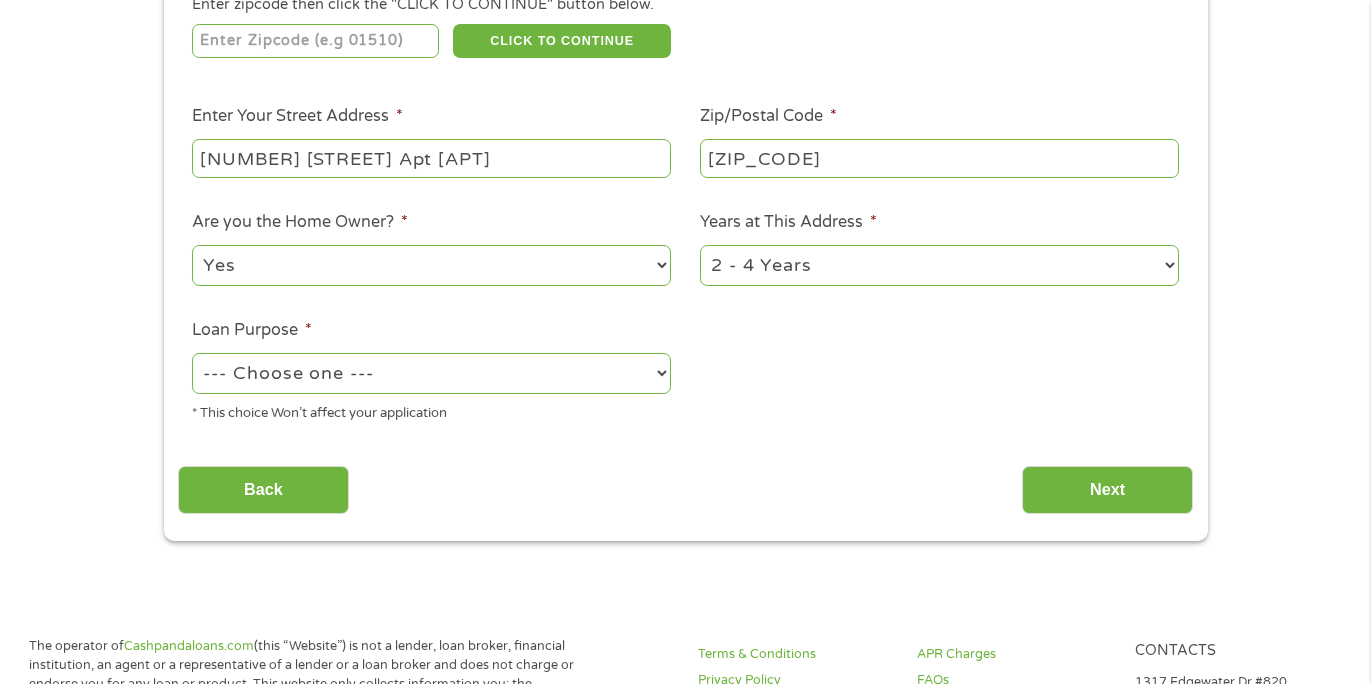 click on "--- Choose one --- Pay Bills Debt Consolidation Home Improvement Major Purchase Car Loan Short Term Cash Medical Expenses Other" at bounding box center (431, 373) 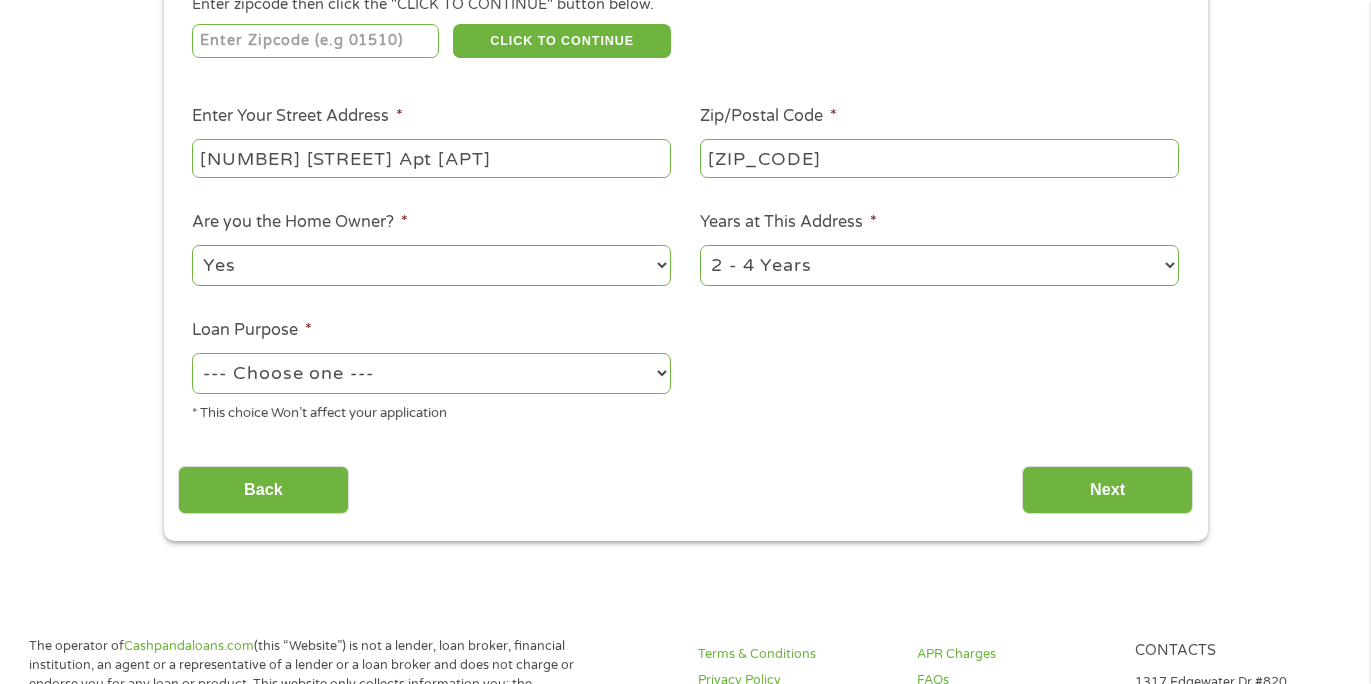 select on "paybills" 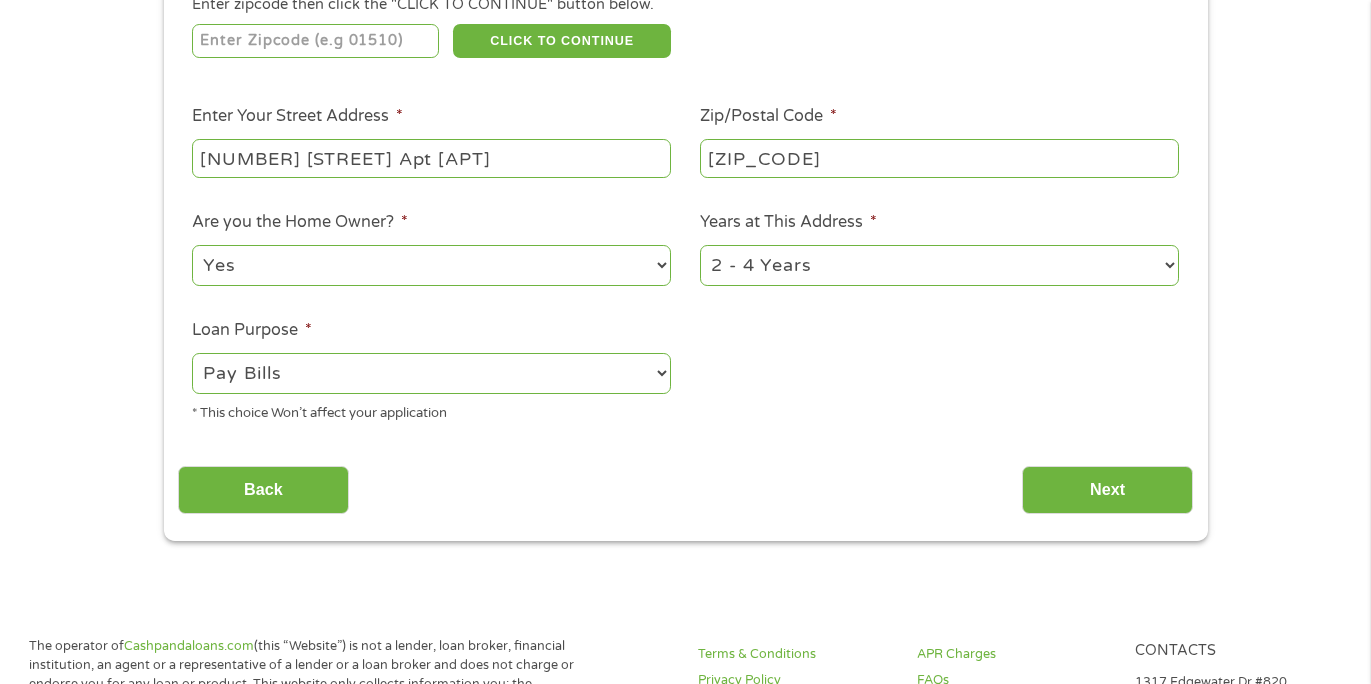 click on "--- Choose one --- Pay Bills Debt Consolidation Home Improvement Major Purchase Car Loan Short Term Cash Medical Expenses Other" at bounding box center [431, 373] 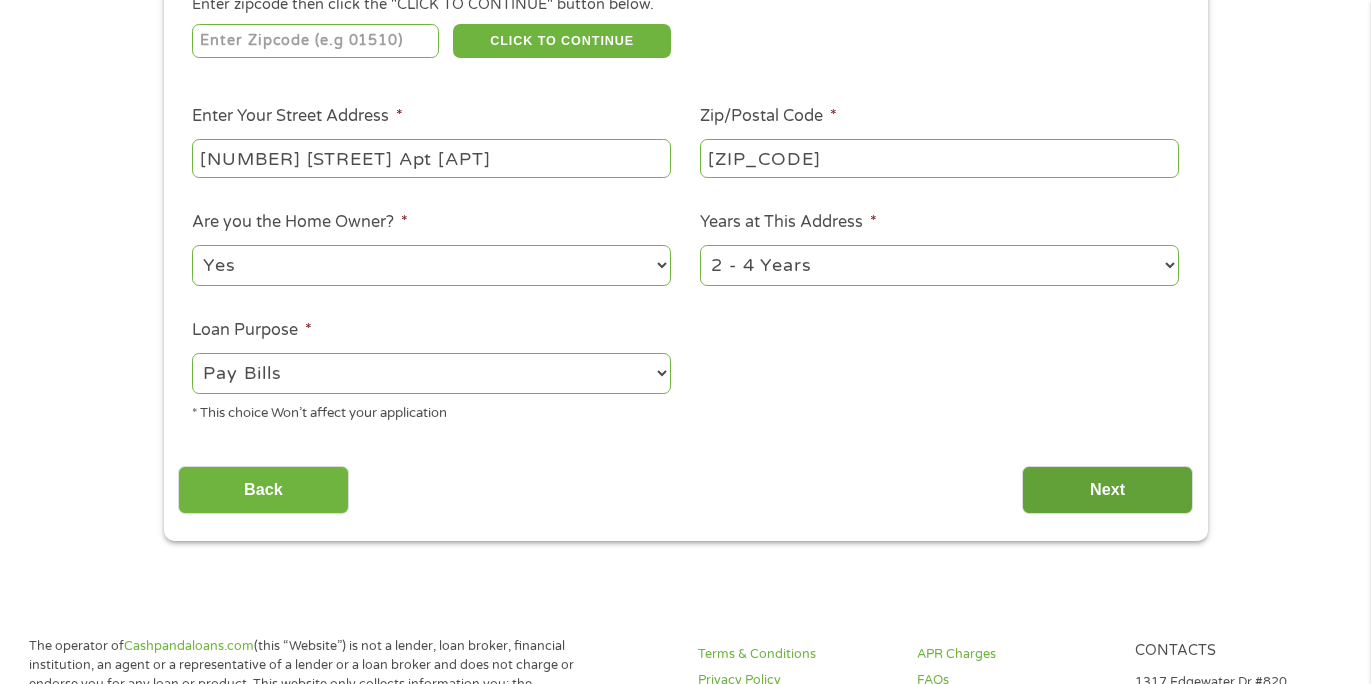 click on "Next" at bounding box center [1107, 490] 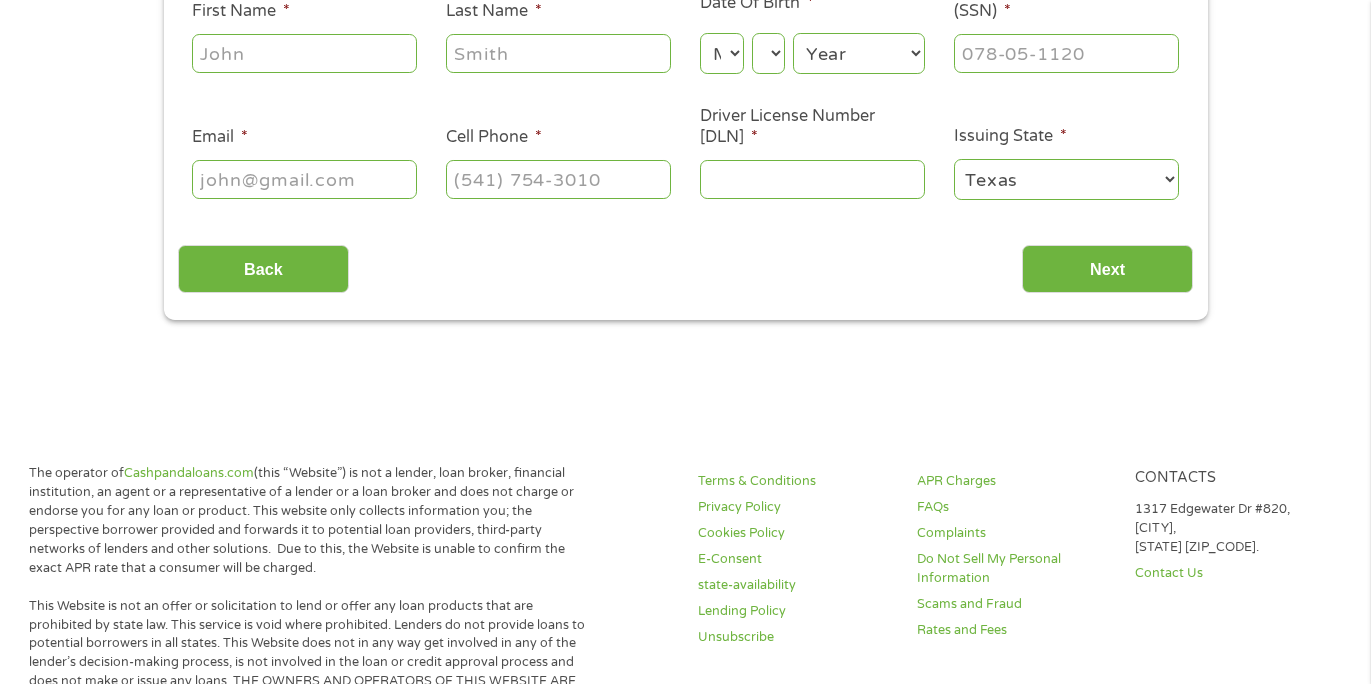 scroll, scrollTop: 0, scrollLeft: 0, axis: both 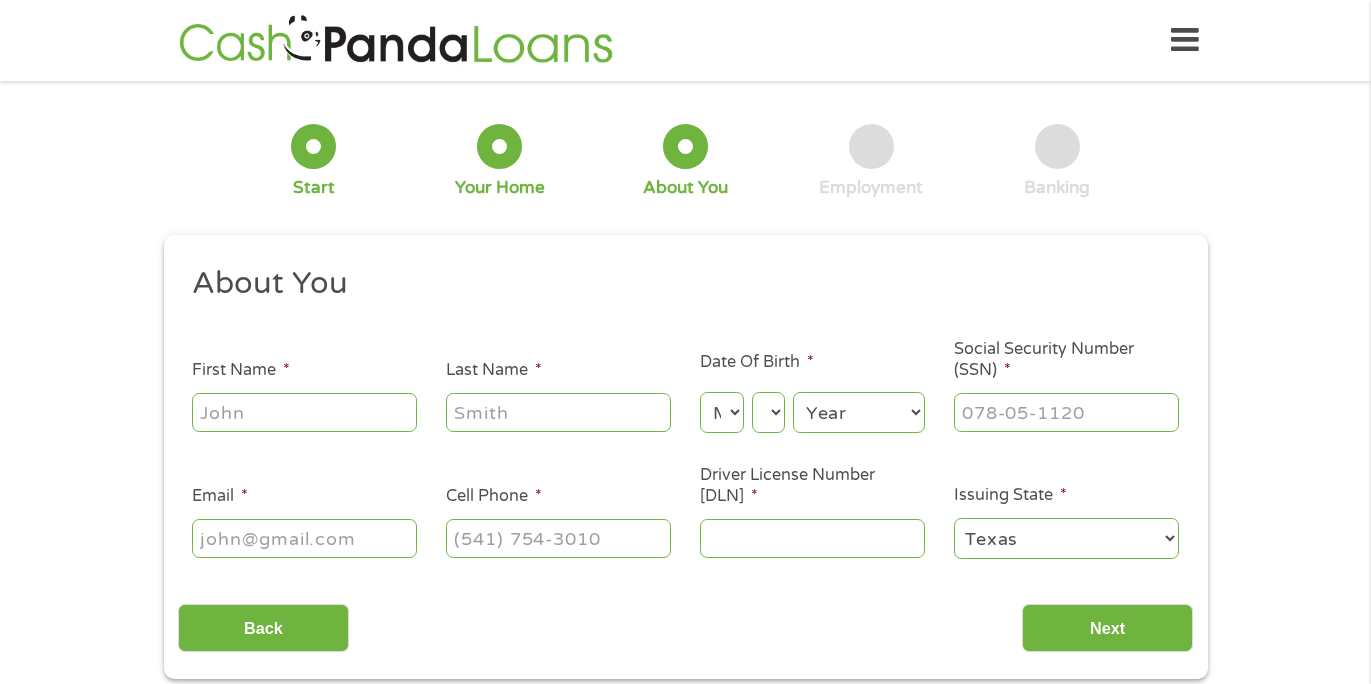 click on "First Name * [FIRST]" at bounding box center [304, 412] 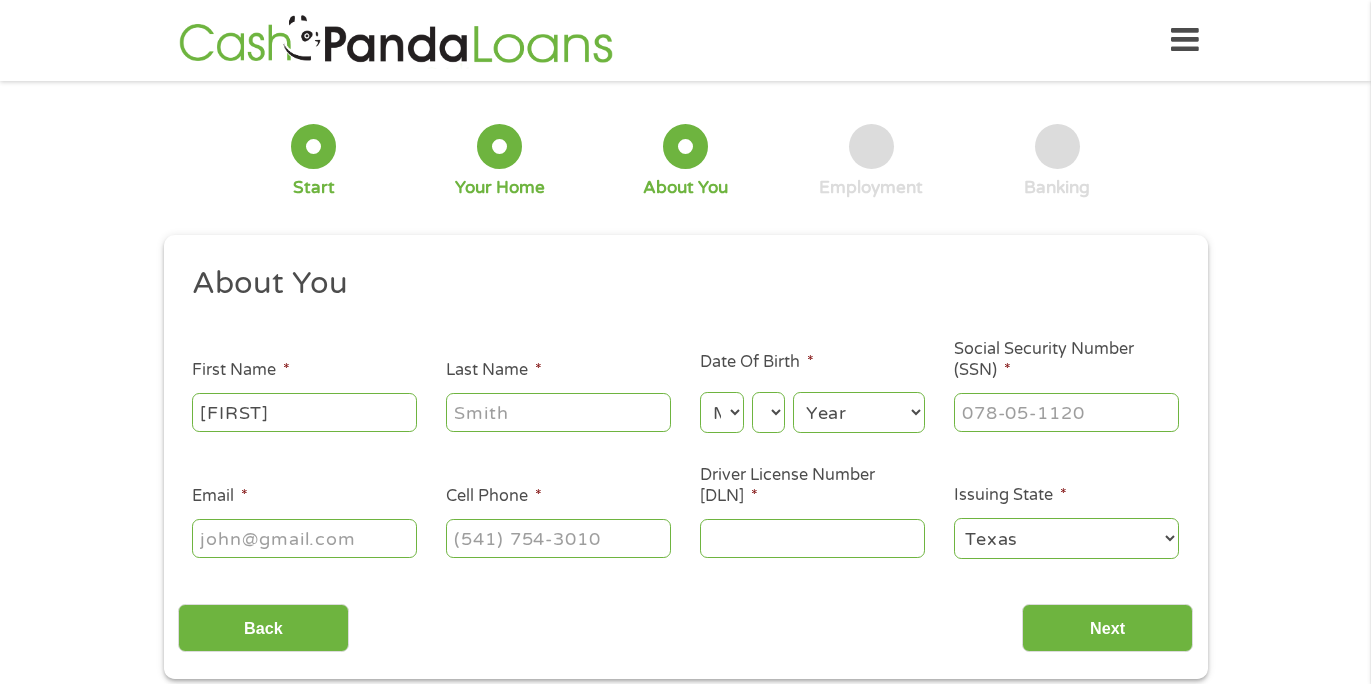 type on "[FIRST]" 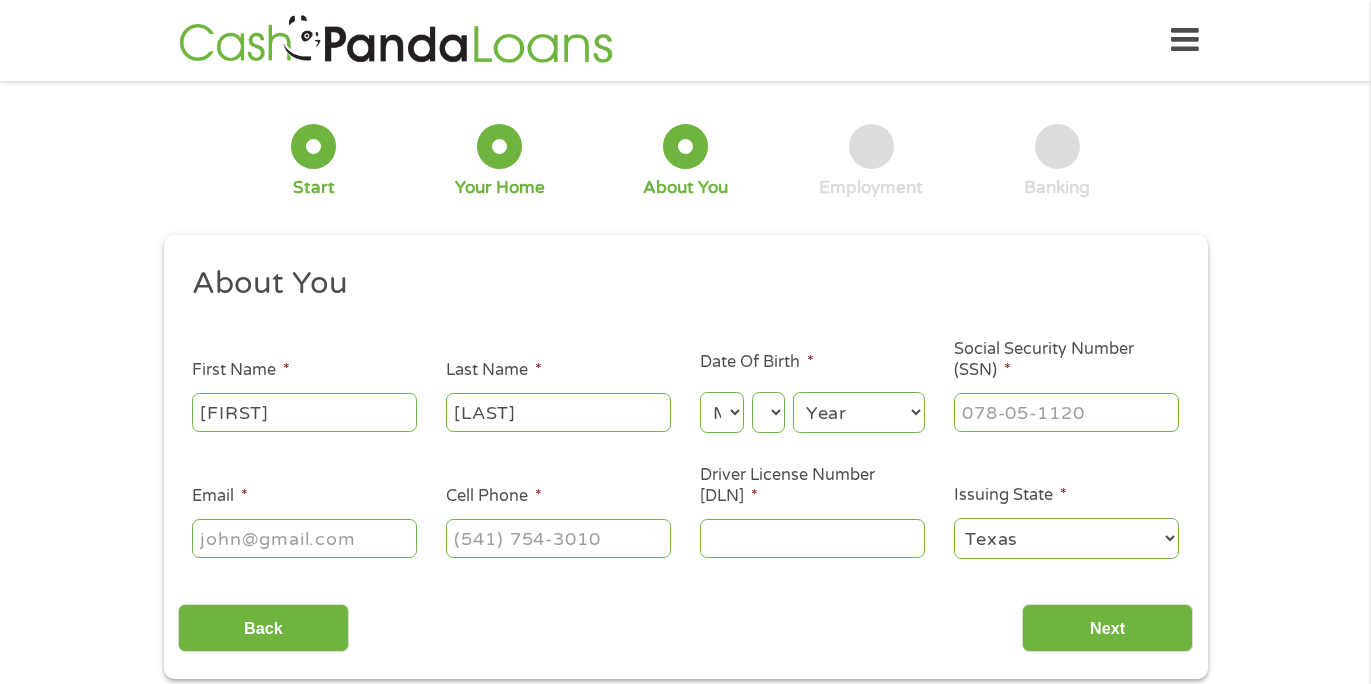type on "[LAST]" 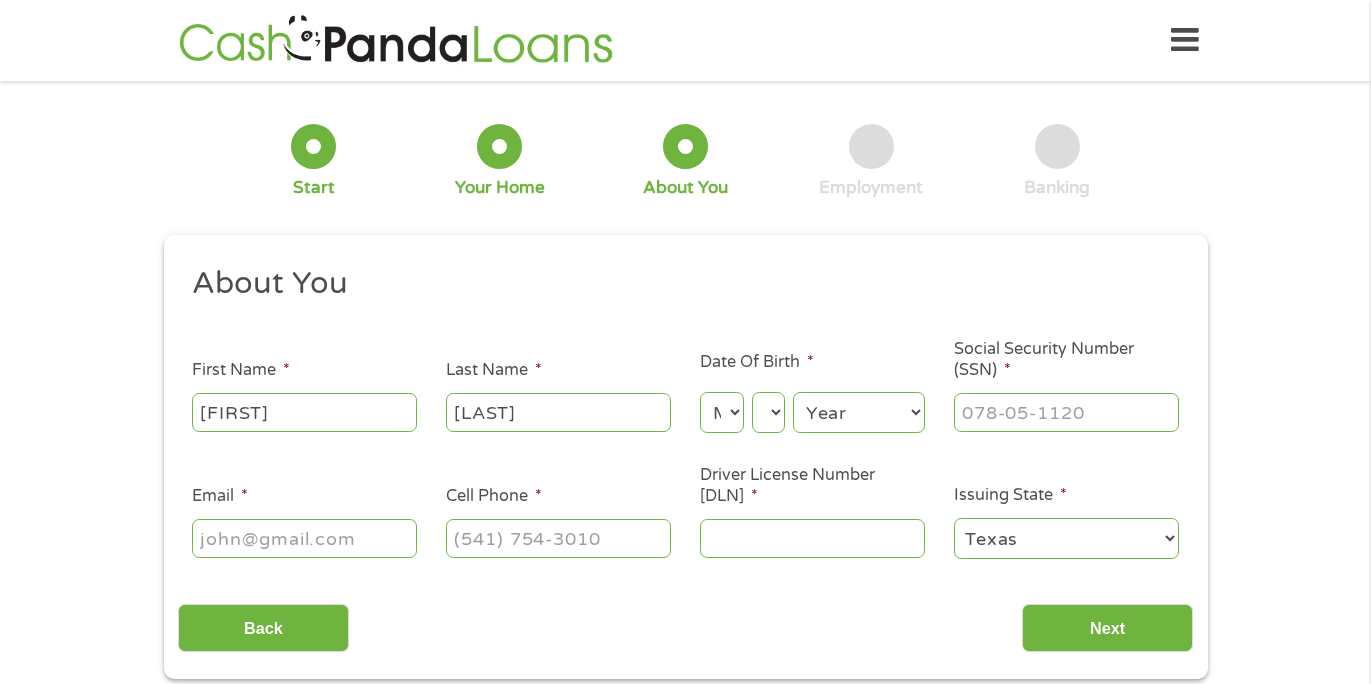click on "About You This field is hidden when viewing the form Title * --- Choose one --- Mr Ms Mrs Miss First Name * [FIRST] Last Name * [LAST] Date Of Birth * Month Month 1 2 3 4 5 6 7 8 9 10 11 12 Day Day 1 2 3 4 5 6 7 8 9 10 11 12 13 14 15 16 17 18 19 20 21 22 23 24 25 26 27 28 29 30 31 Year Year 2007 2006 2005 2004 2003 2002 2001 2000 1999 1998 1997 1996 1995 1994 1993 1992 1991 1990 1989 1988 1987 1986 1985 1984 1983 1982 1981 1980 1979 1978 1977 1976 1975 1974 1973 1972 1971 1970 1969 1968 1967 1966 1965 1964 1963 1962 1961 1960 1959 1958 1957 1956 1955 1954 1953 1952 1951 1950 1949 1948 1947 1946 1945 1944 1943 1942 1941 1940 1939 1938 1937 1936 1935 1934 1933 1932 1931 1930 1929 1928 1927 1926 1925 1924 1923 1922 1921 1920 Social Security Number (SSN) * [SSN] Email *
Cell Phone * [PHONE] Driver License Number * [DLN] Issuing State * Alabama Alaska Arizona Arkansas California Colorado Connecticut Delaware District of Columbia Florida Georgia Hawaii Idaho Illinois Indiana Iowa" at bounding box center [685, 420] 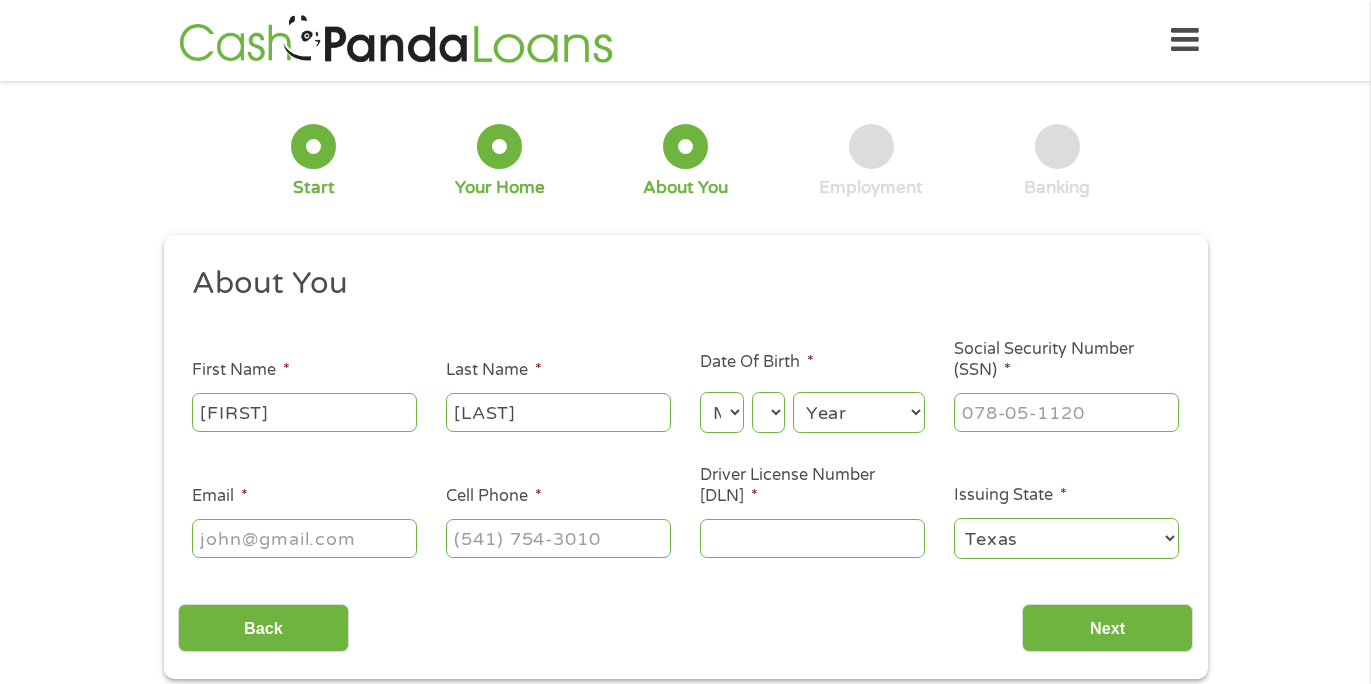 select on "12" 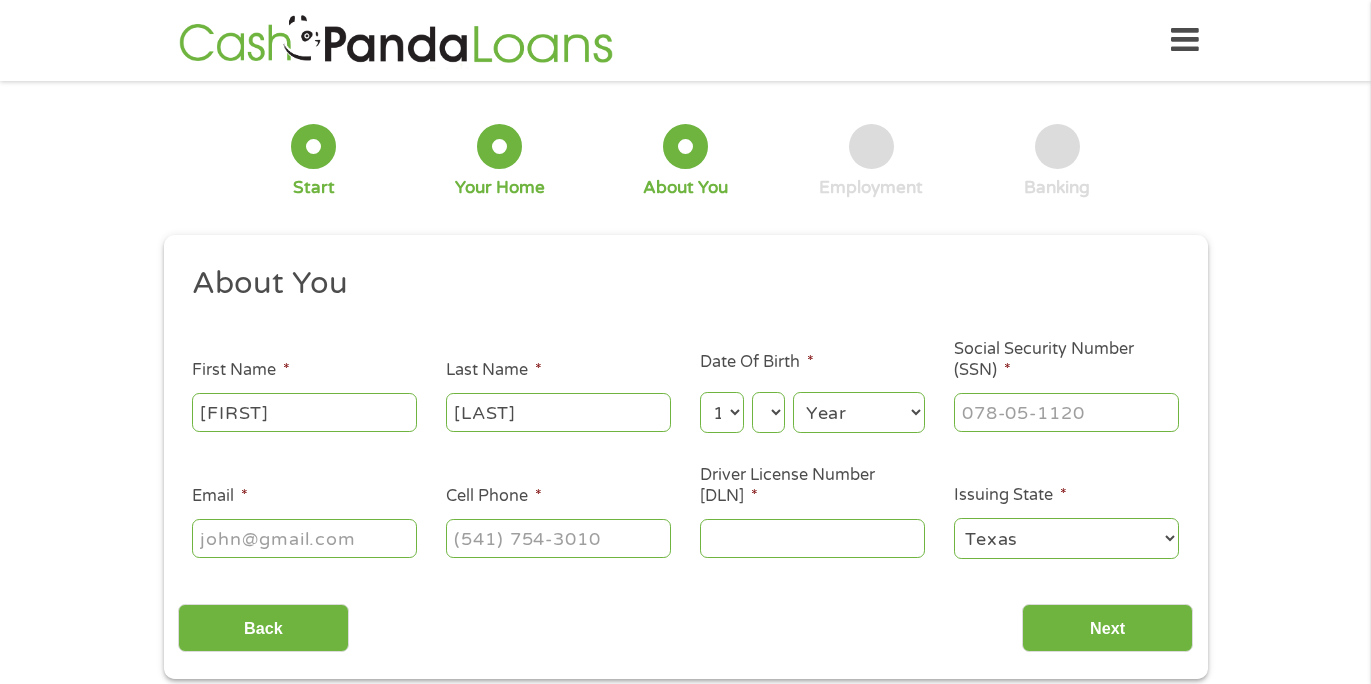 click on "Month 1 2 3 4 5 6 7 8 9 10 11 12" at bounding box center (722, 412) 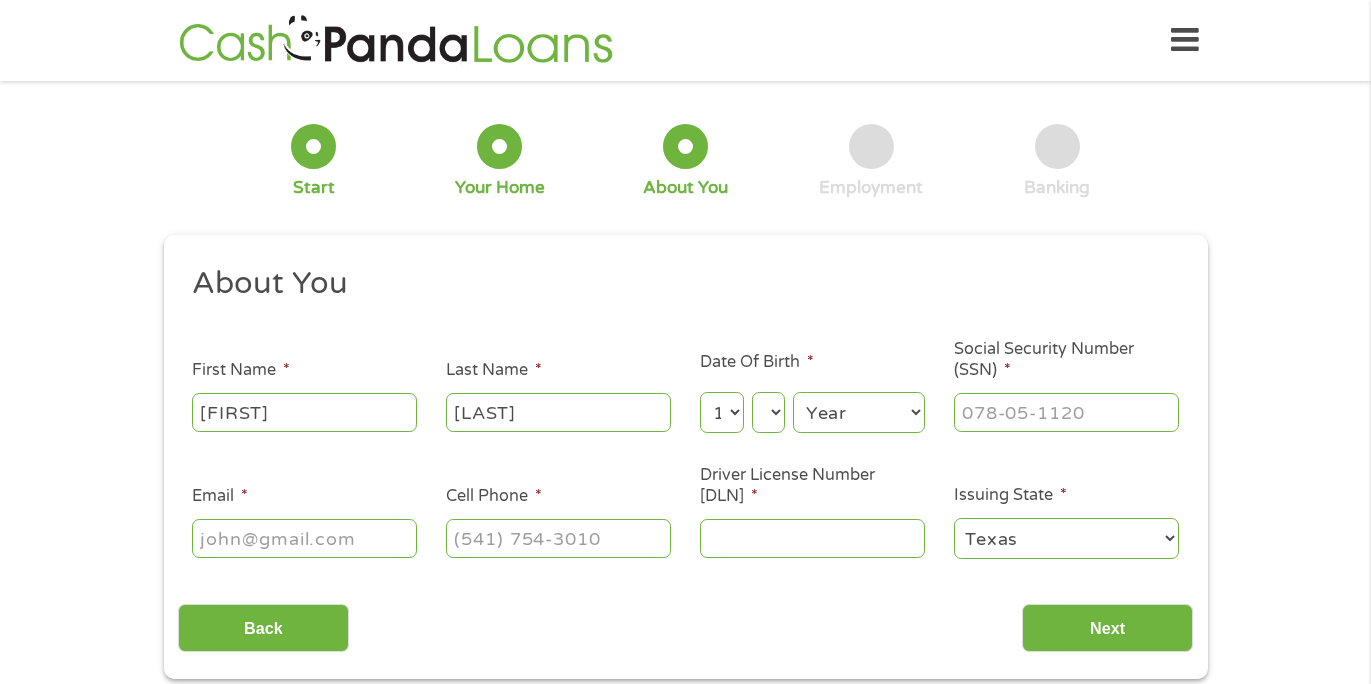 click on "Day 1 2 3 4 5 6 7 8 9 10 11 12 13 14 15 16 17 18 19 20 21 22 23 24 25 26 27 28 29 30 31" at bounding box center [768, 412] 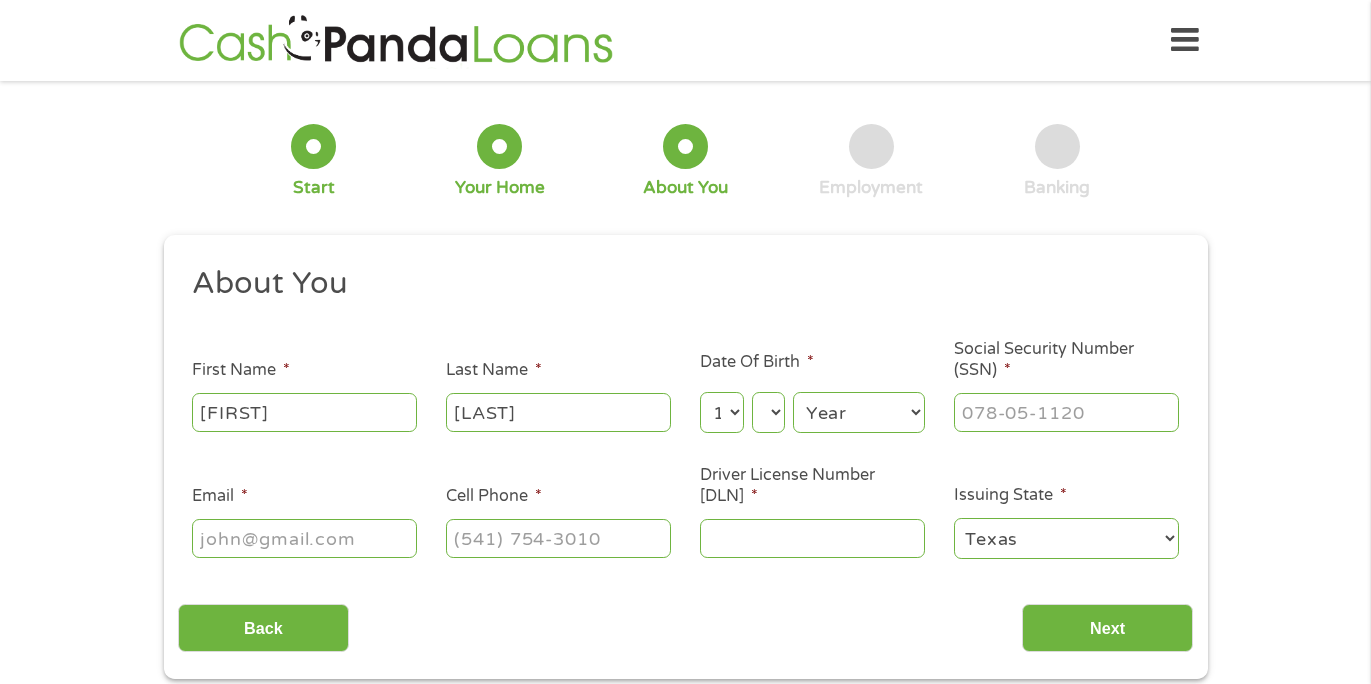 select on "6" 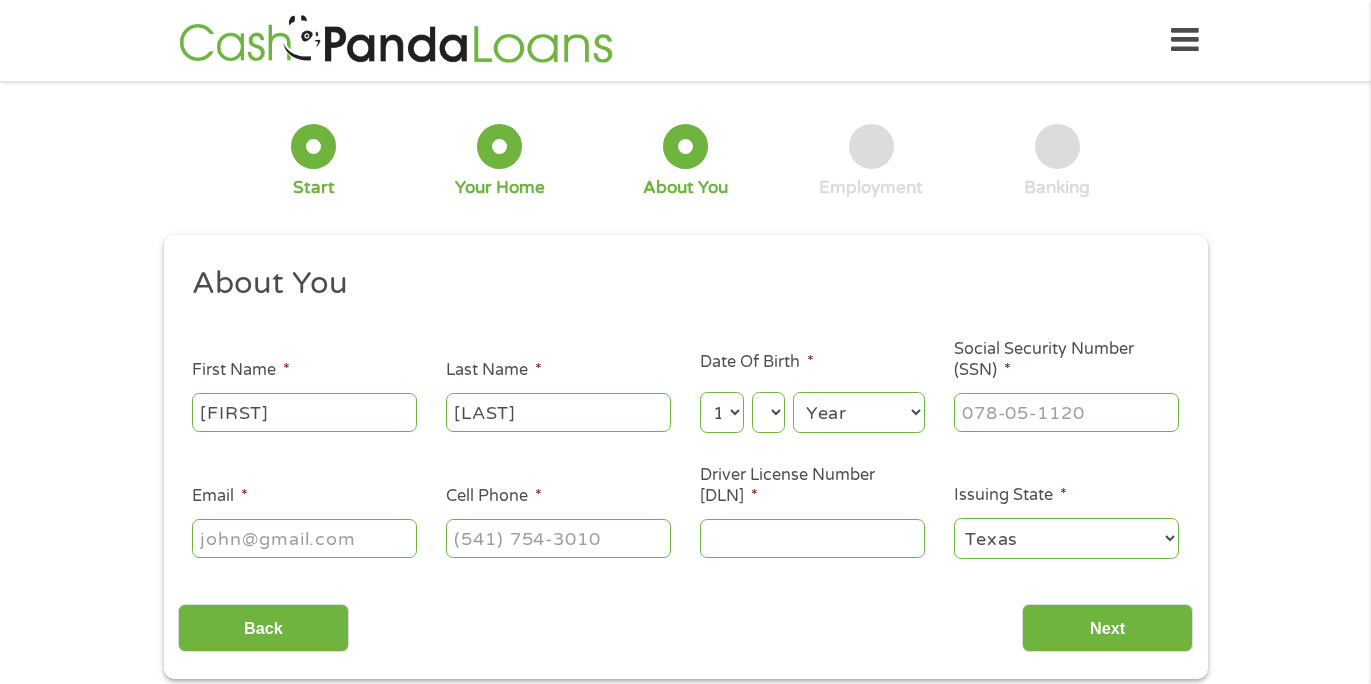 click on "Day 1 2 3 4 5 6 7 8 9 10 11 12 13 14 15 16 17 18 19 20 21 22 23 24 25 26 27 28 29 30 31" at bounding box center (768, 412) 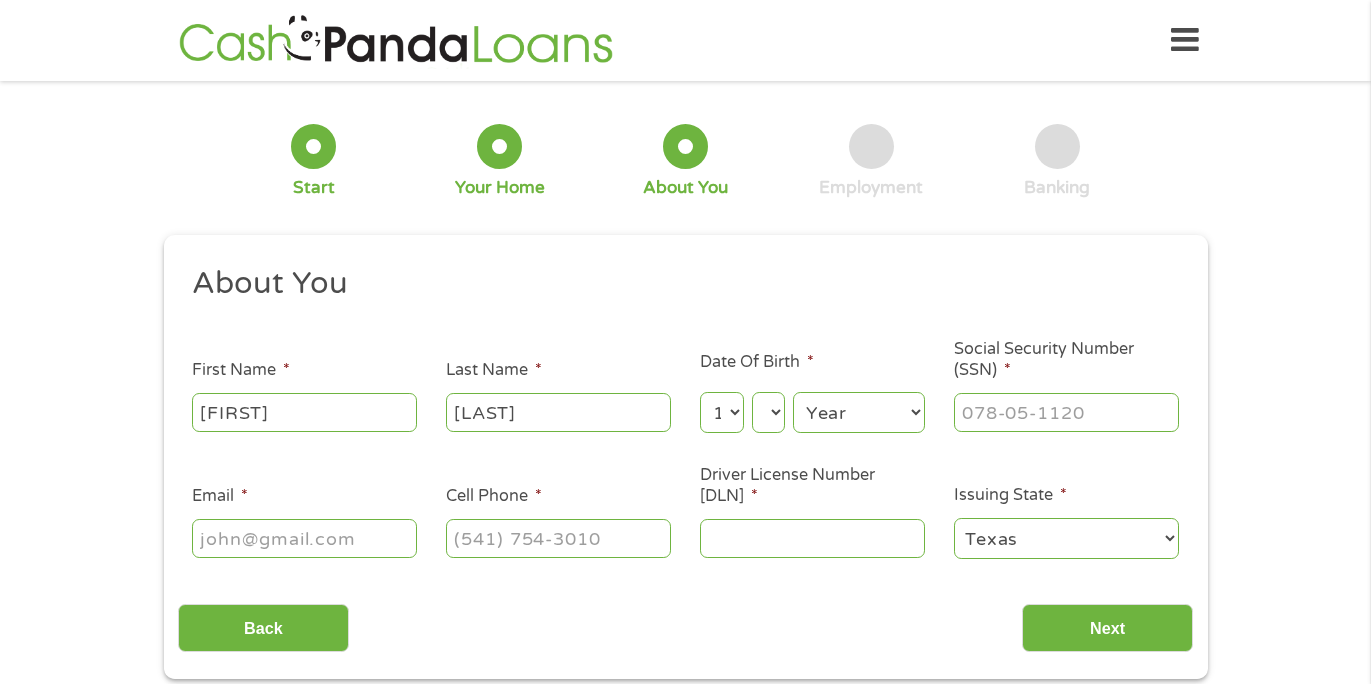 select on "1991" 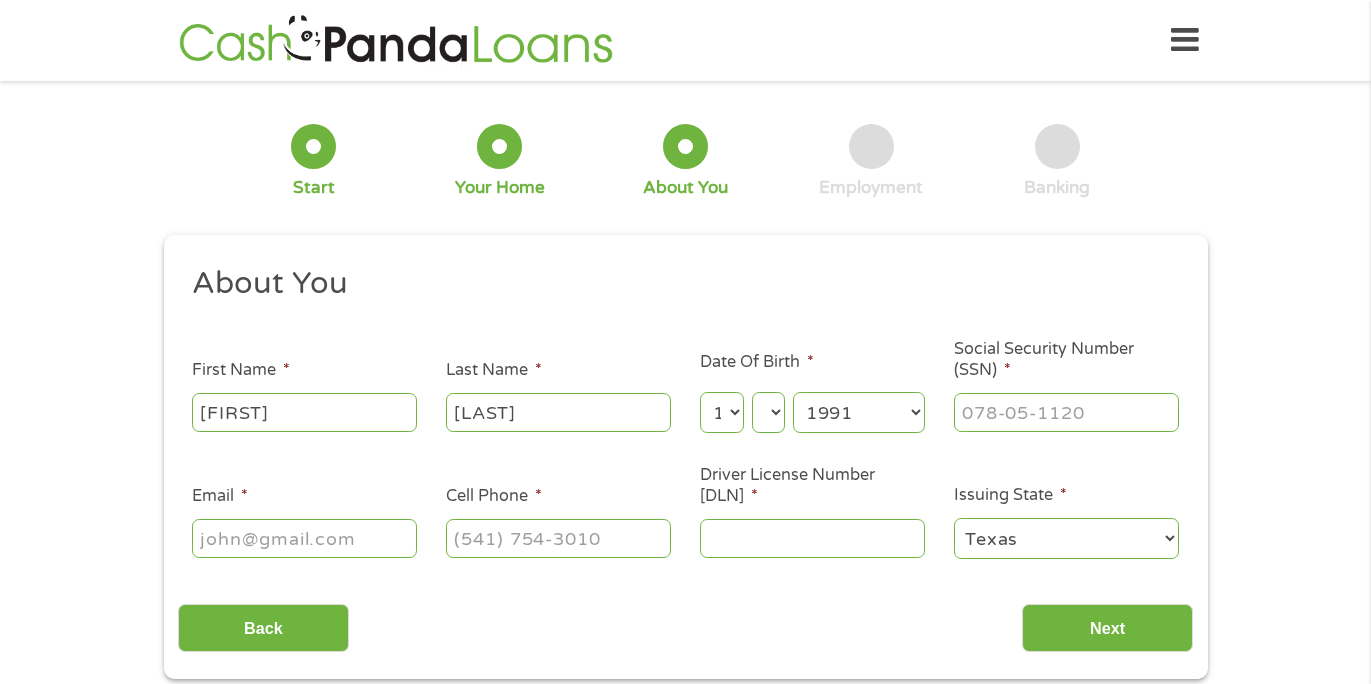 click on "Year 2007 2006 2005 2004 2003 2002 2001 2000 1999 1998 1997 1996 1995 1994 1993 1992 1991 1990 1989 1988 1987 1986 1985 1984 1983 1982 1981 1980 1979 1978 1977 1976 1975 1974 1973 1972 1971 1970 1969 1968 1967 1966 1965 1964 1963 1962 1961 1960 1959 1958 1957 1956 1955 1954 1953 1952 1951 1950 1949 1948 1947 1946 1945 1944 1943 1942 1941 1940 1939 1938 1937 1936 1935 1934 1933 1932 1931 1930 1929 1928 1927 1926 1925 1924 1923 1922 1921 1920" at bounding box center [859, 412] 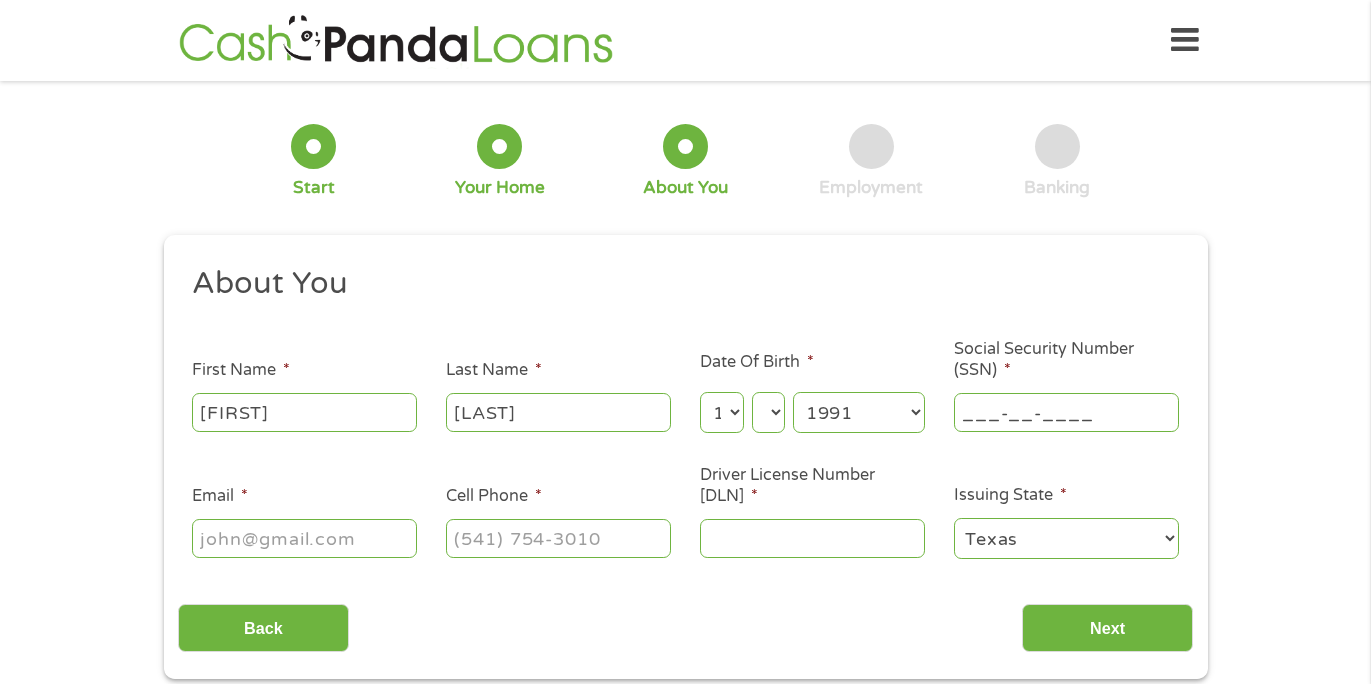 click on "___-__-____" at bounding box center [1066, 412] 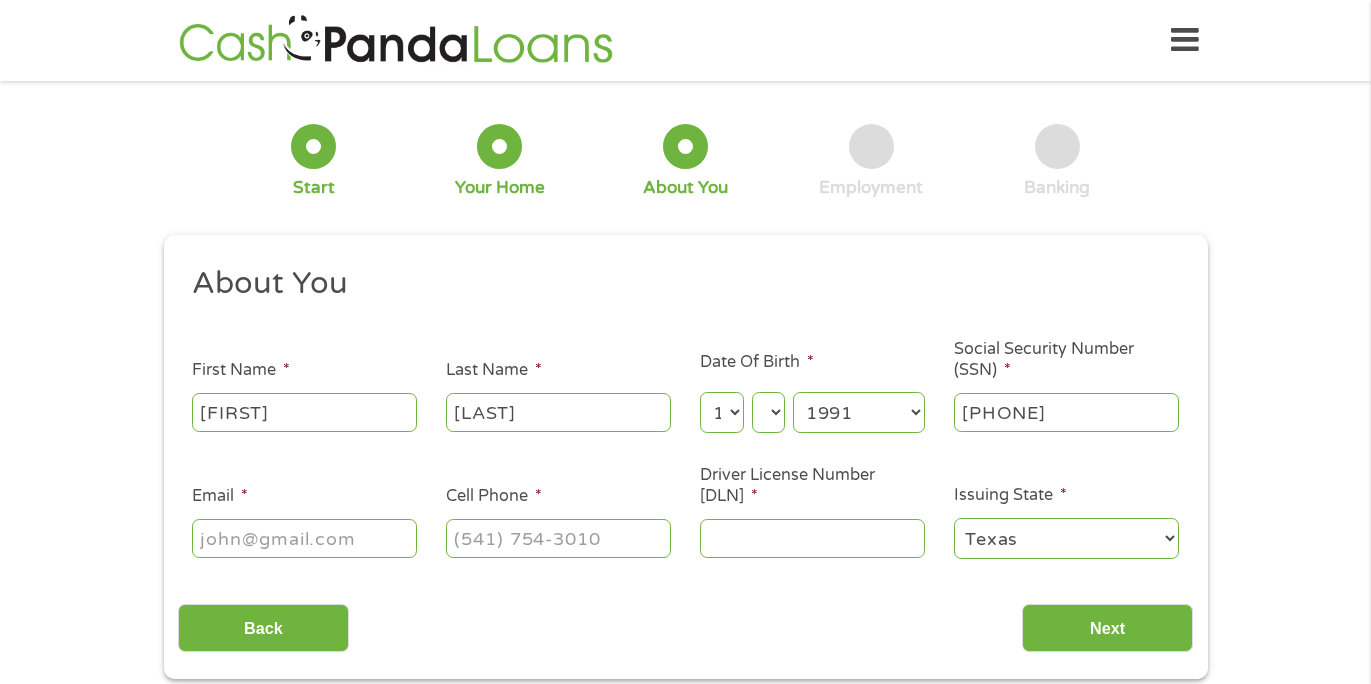 type on "[PHONE]" 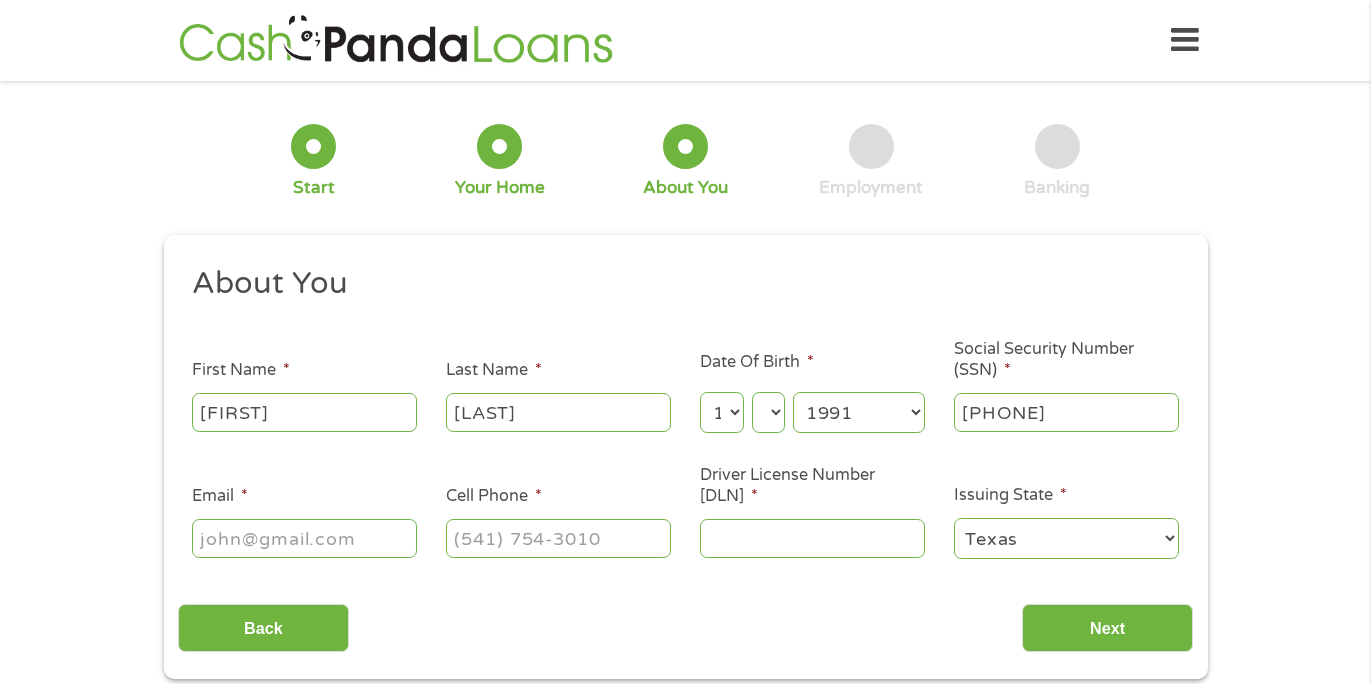 click on "Email *" at bounding box center [304, 538] 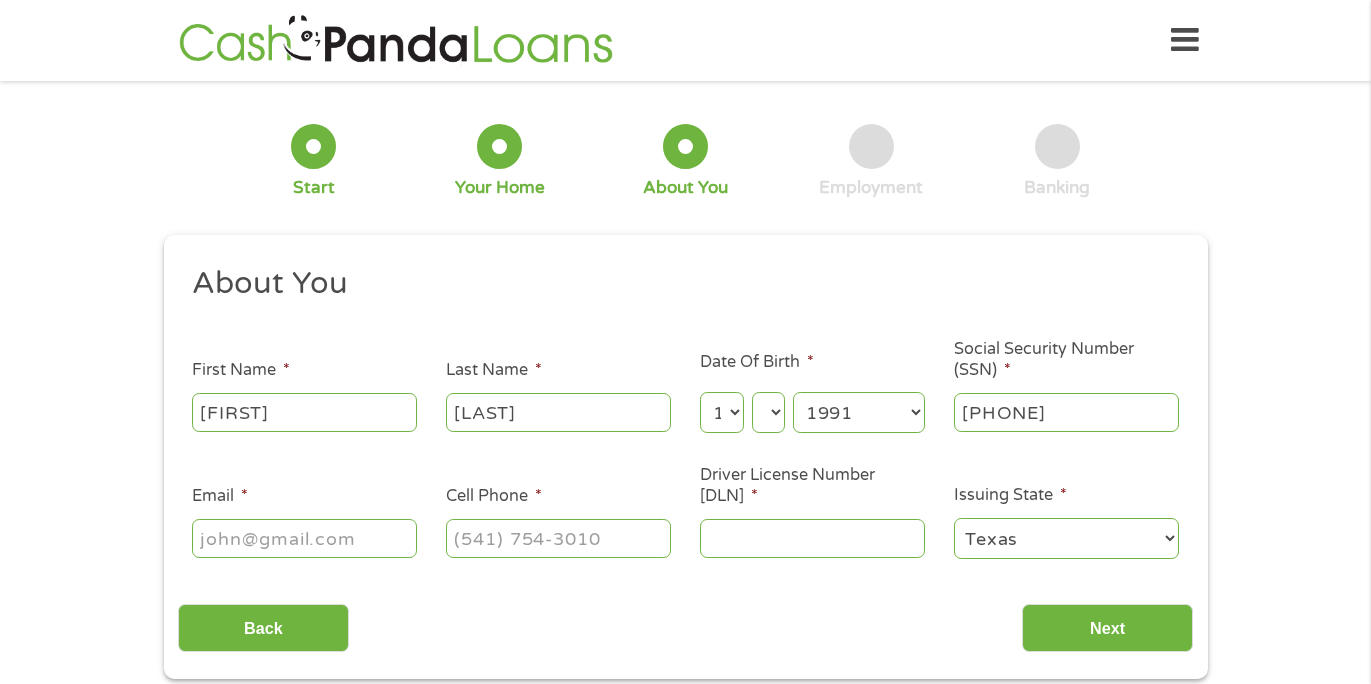 type on "[EMAIL]" 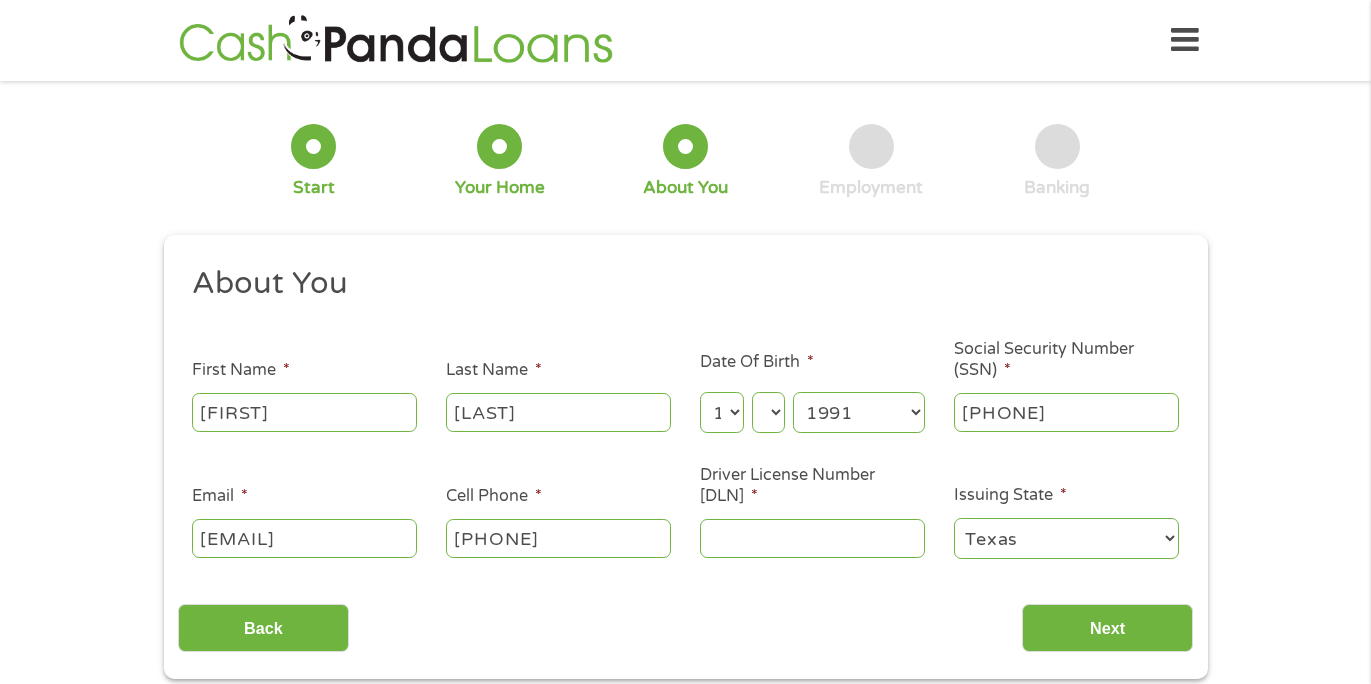 type on "[PHONE]" 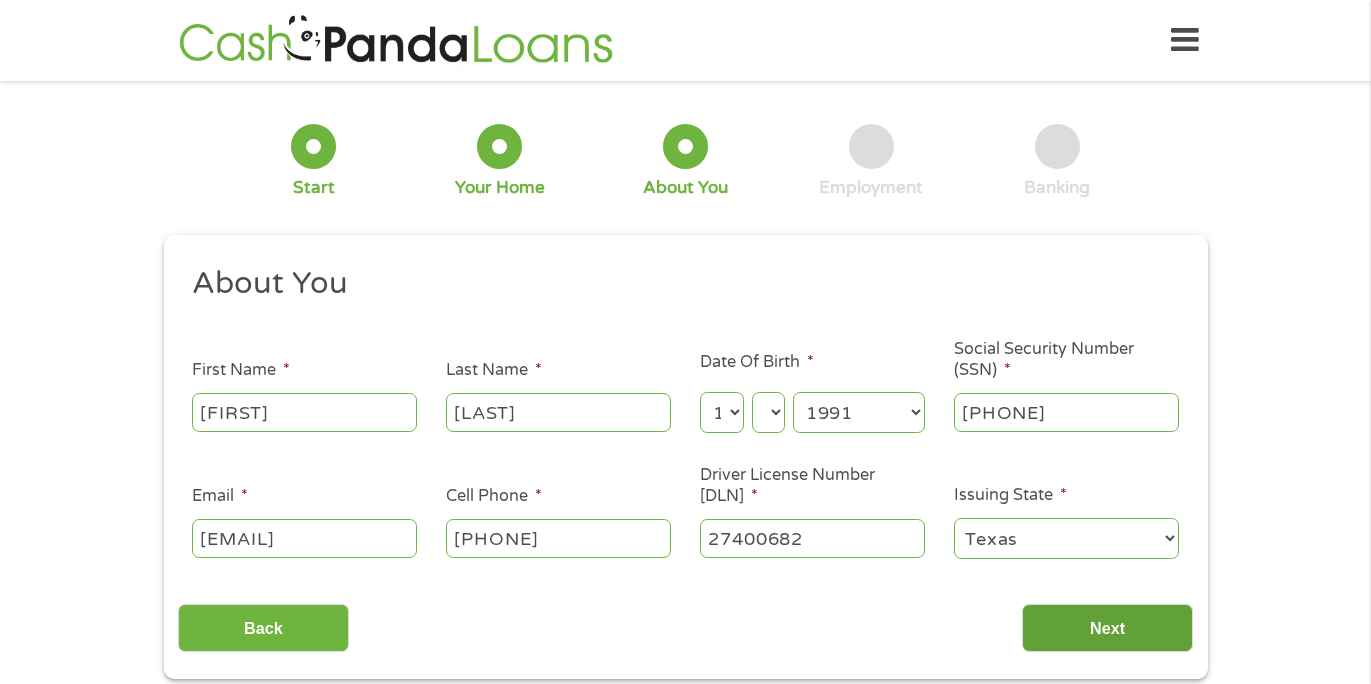 type on "27400682" 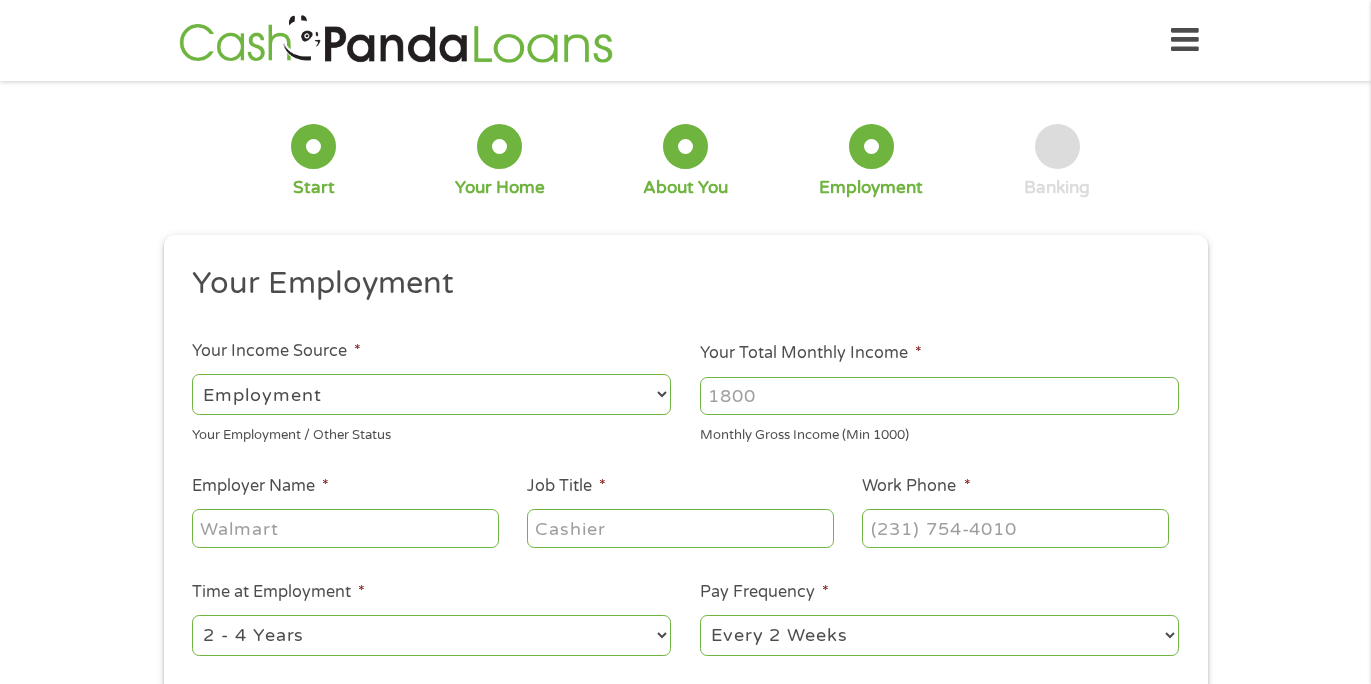 scroll, scrollTop: 7, scrollLeft: 8, axis: both 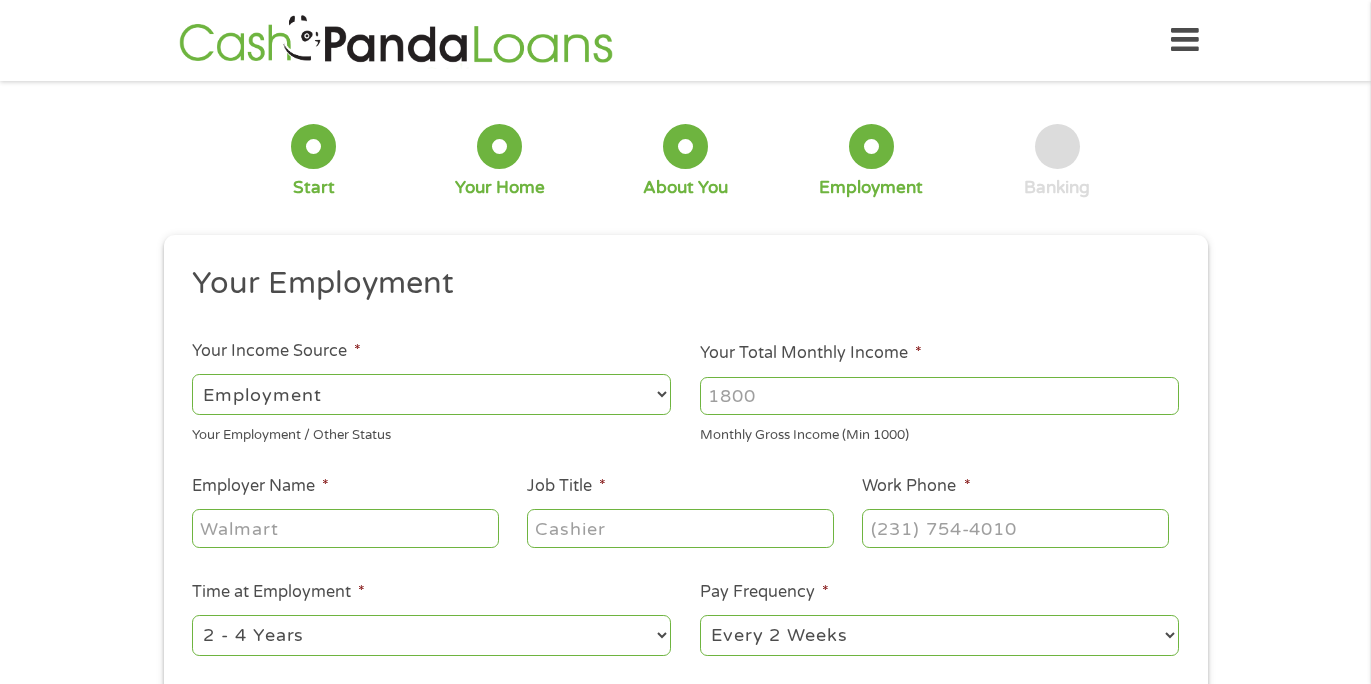click on "1 Start 2 Your Home 3 About You 4 Employment 5 Banking 6
This field is hidden when viewing the form gclid EAIaIQobChMImeL12P3qjgMV1jAIBR30NCYJEAAYAyAAEgIMD_D_BwE This field is hidden when viewing the form Referrer https://www.cashpandaloans.com/?medium=adwords&source=adwords&campaign=22747246762&adgroup=181722780453&creative=761547818383&position&keyword=cash%20loan%20in%202%20minutes&utm_term=%7Bsearchterm%7D&matchtype=%7Bterm%7D&device=c&network=s&gad_source=5&gad_campaignid=22747246762&gclid=EAIaIQobChMImeL12P3qjgMV1jAIBR30NCYJEAAYAyAAEgIMD_D_BwE This field is hidden when viewing the form Source adwords This field is hidden when viewing the form Campaign 22747246762 This field is hidden when viewing the form Medium adwords This field is hidden when viewing the form adgroup 181722780453 This field is hidden when viewing the form creative 761547818383 position keyword matchtype c" at bounding box center [685, 489] 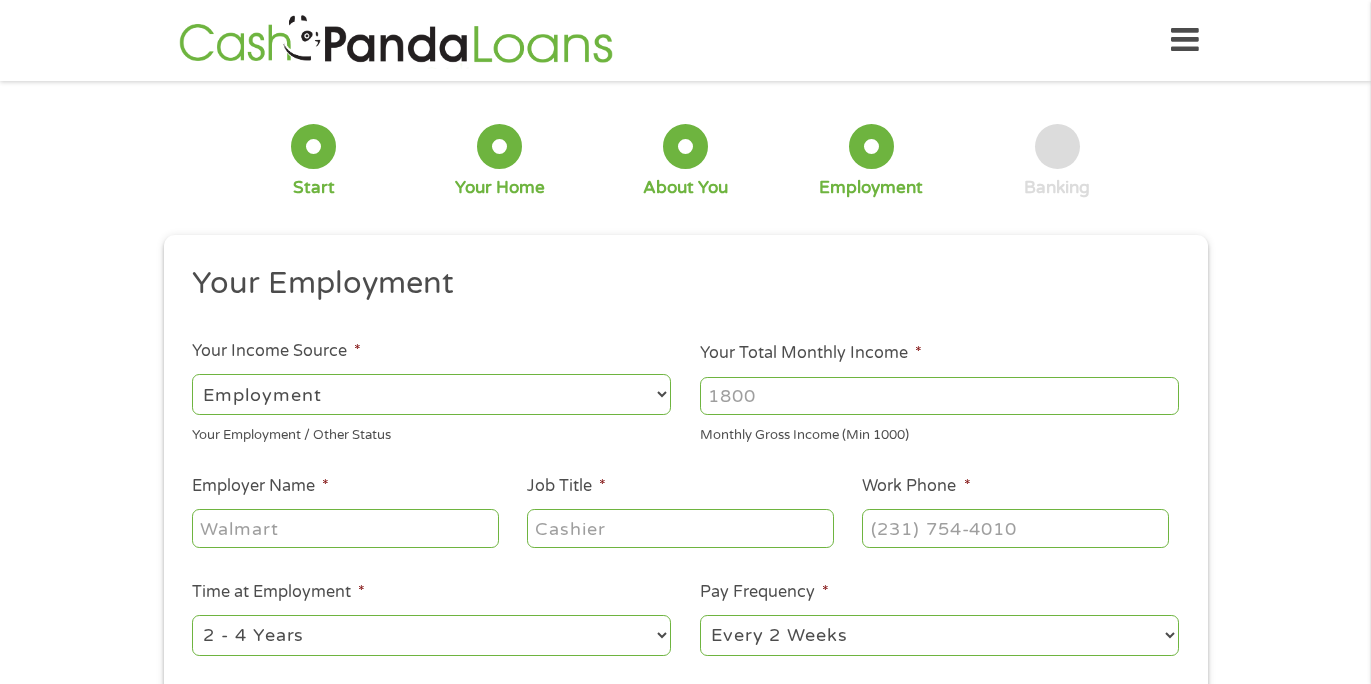 click on "Your Total Monthly Income *" at bounding box center (939, 396) 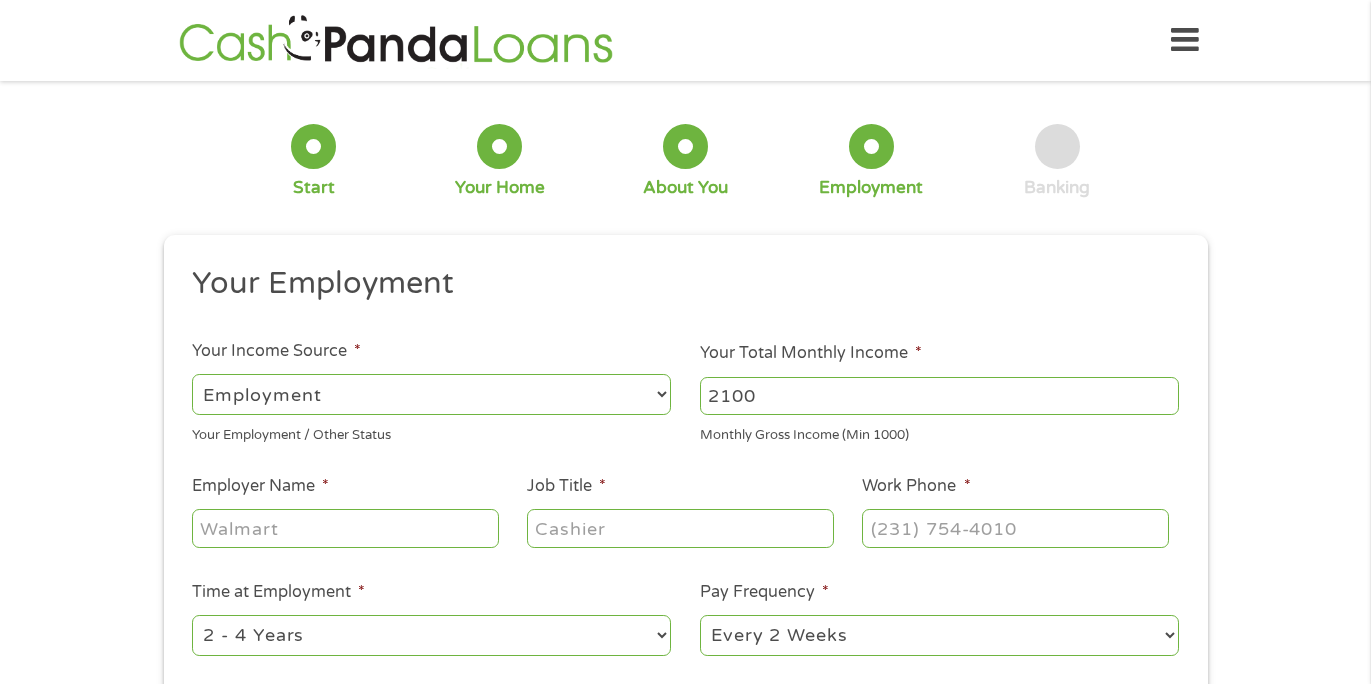 type on "2100" 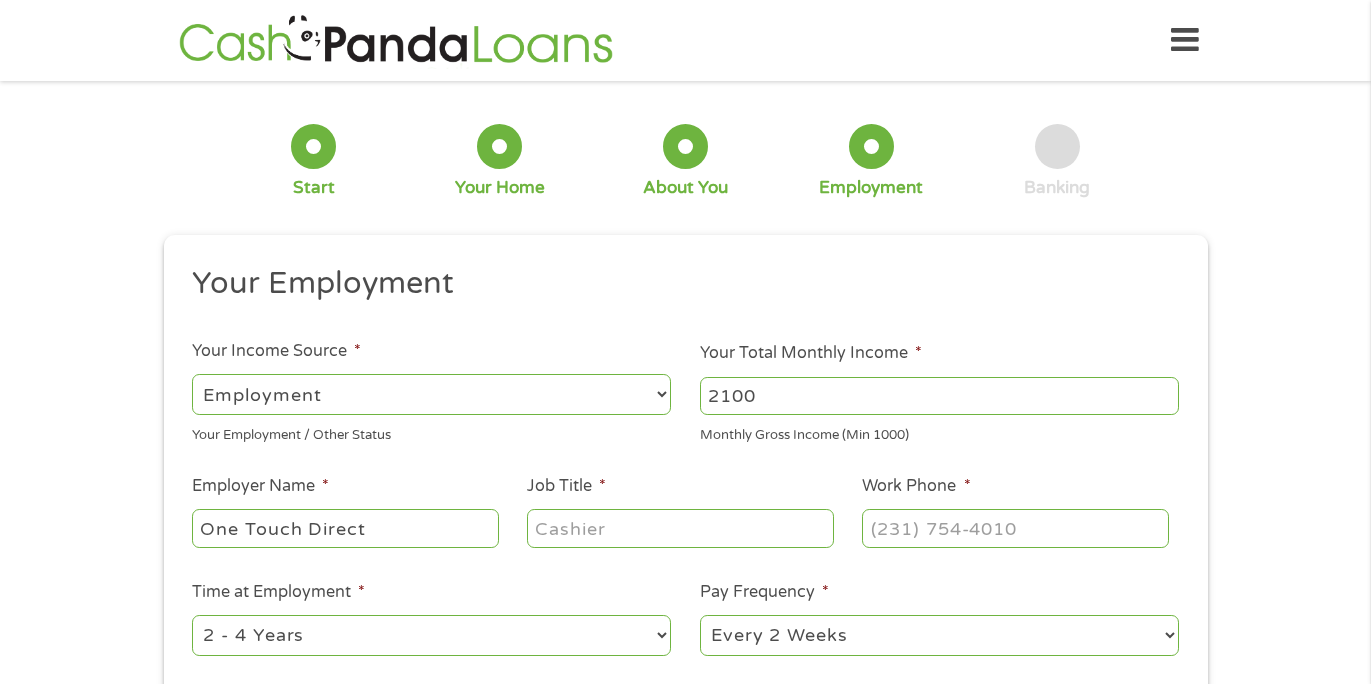 type on "One Touch Direct" 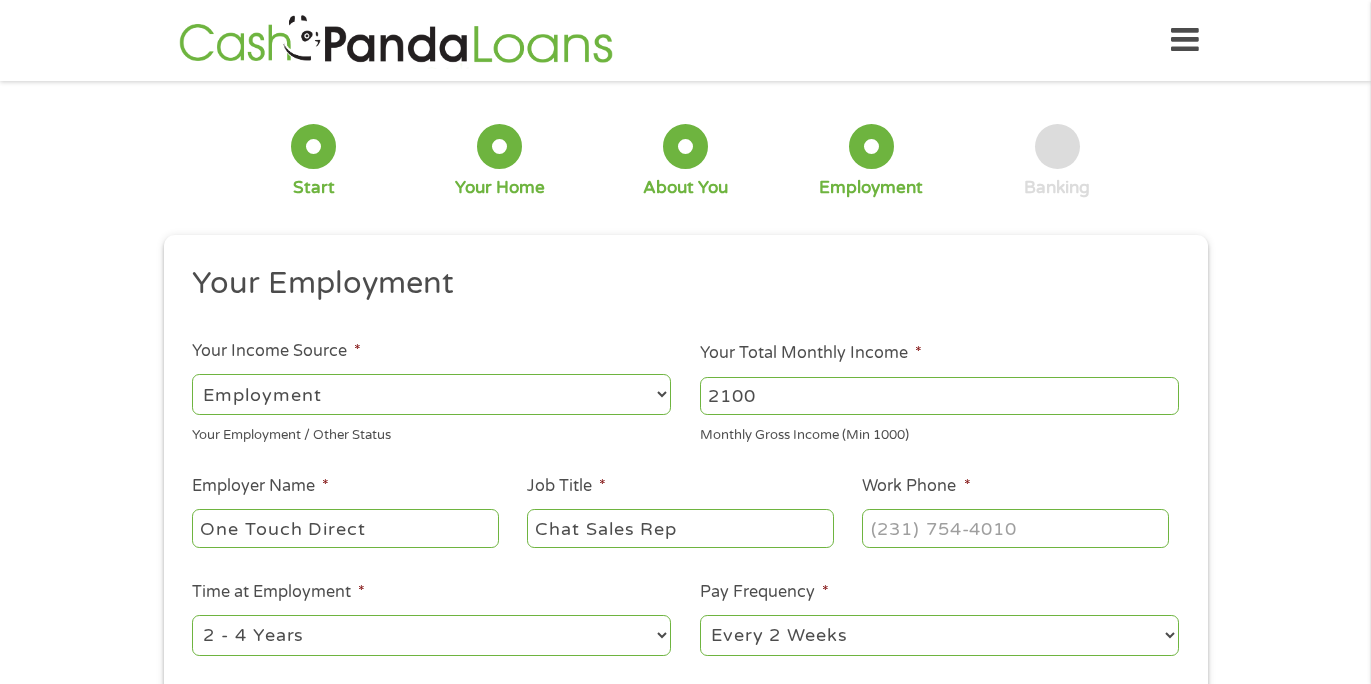 type on "Chat Sales Rep" 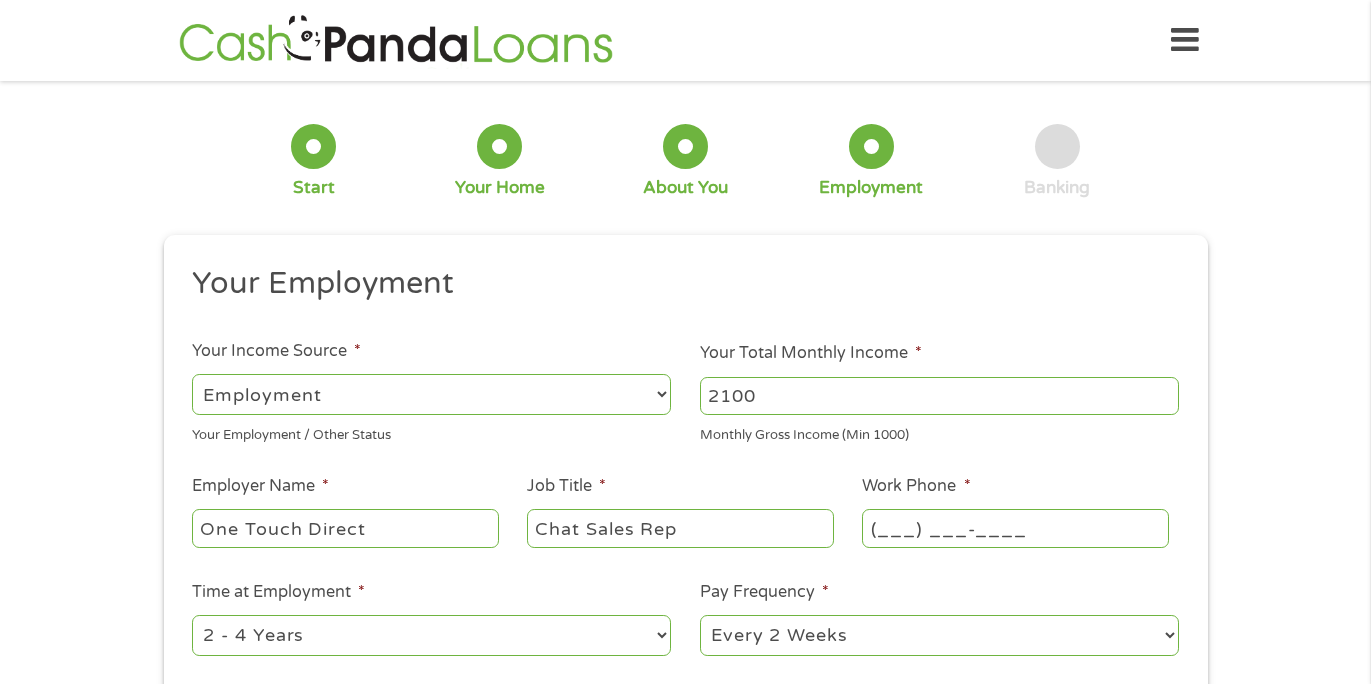 click on "(___) ___-____" at bounding box center (1015, 528) 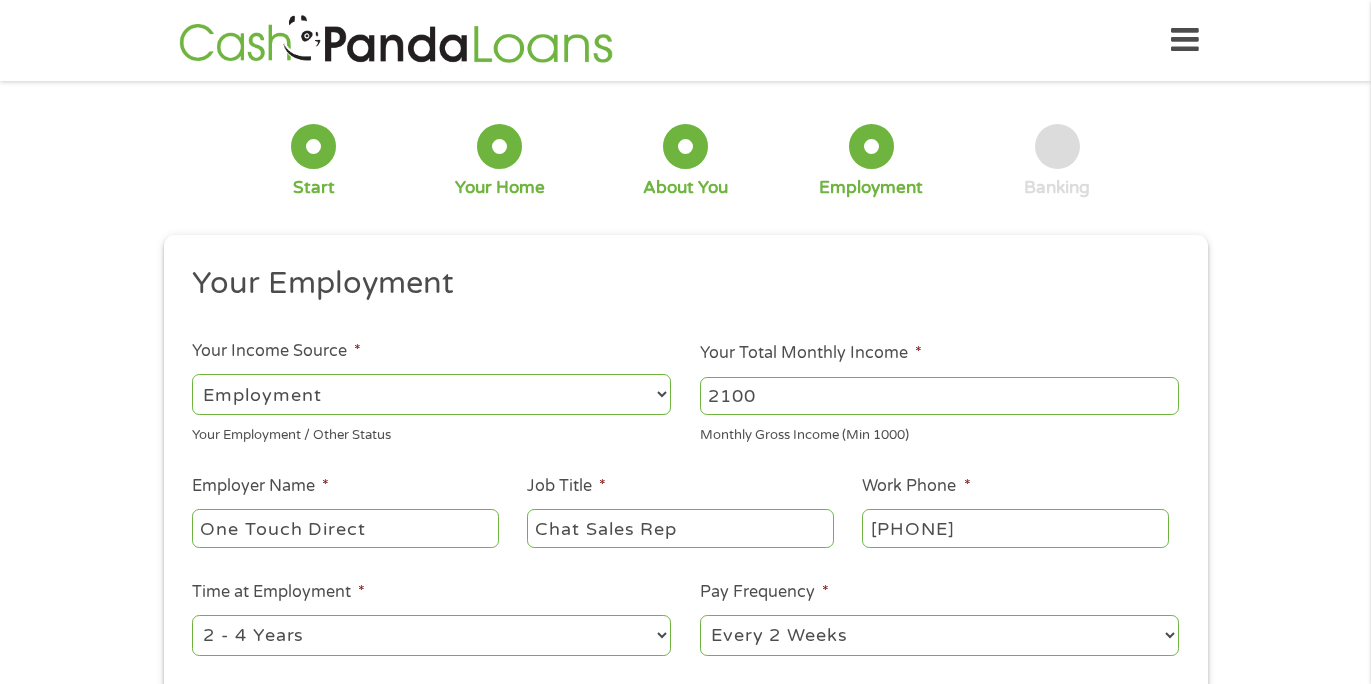 type on "[PHONE]" 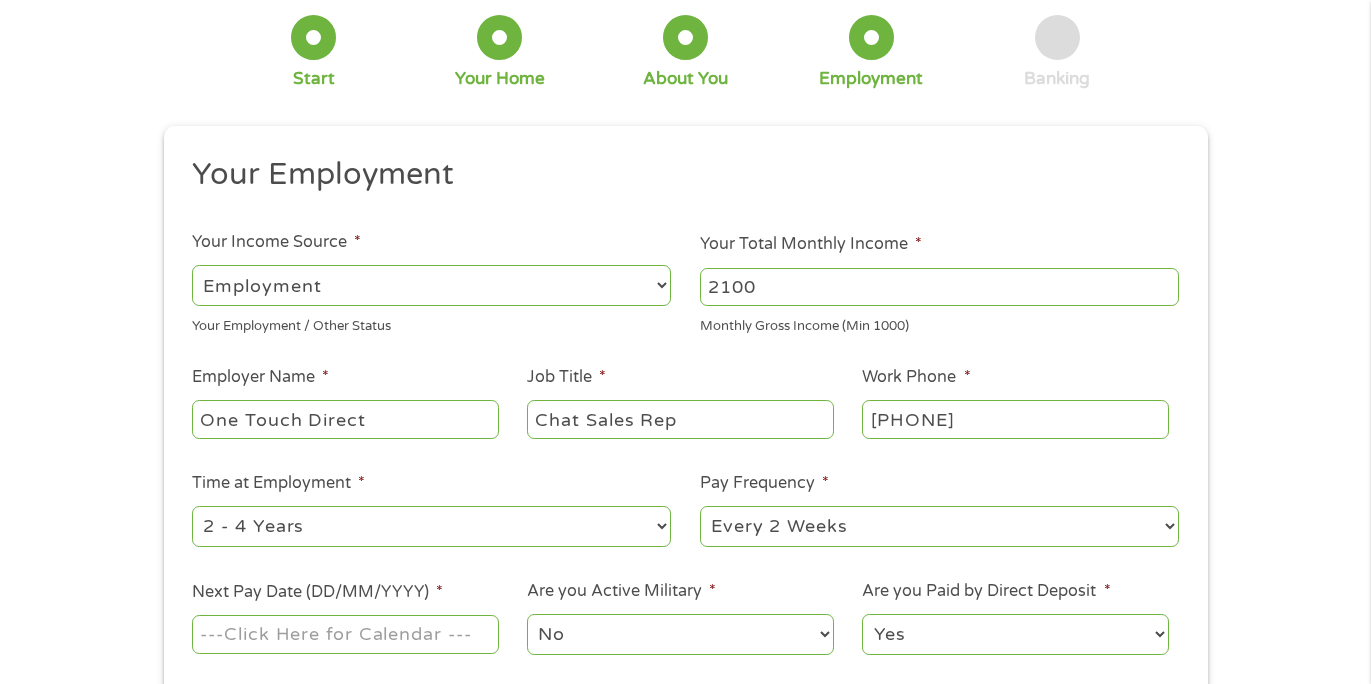 scroll, scrollTop: 119, scrollLeft: 0, axis: vertical 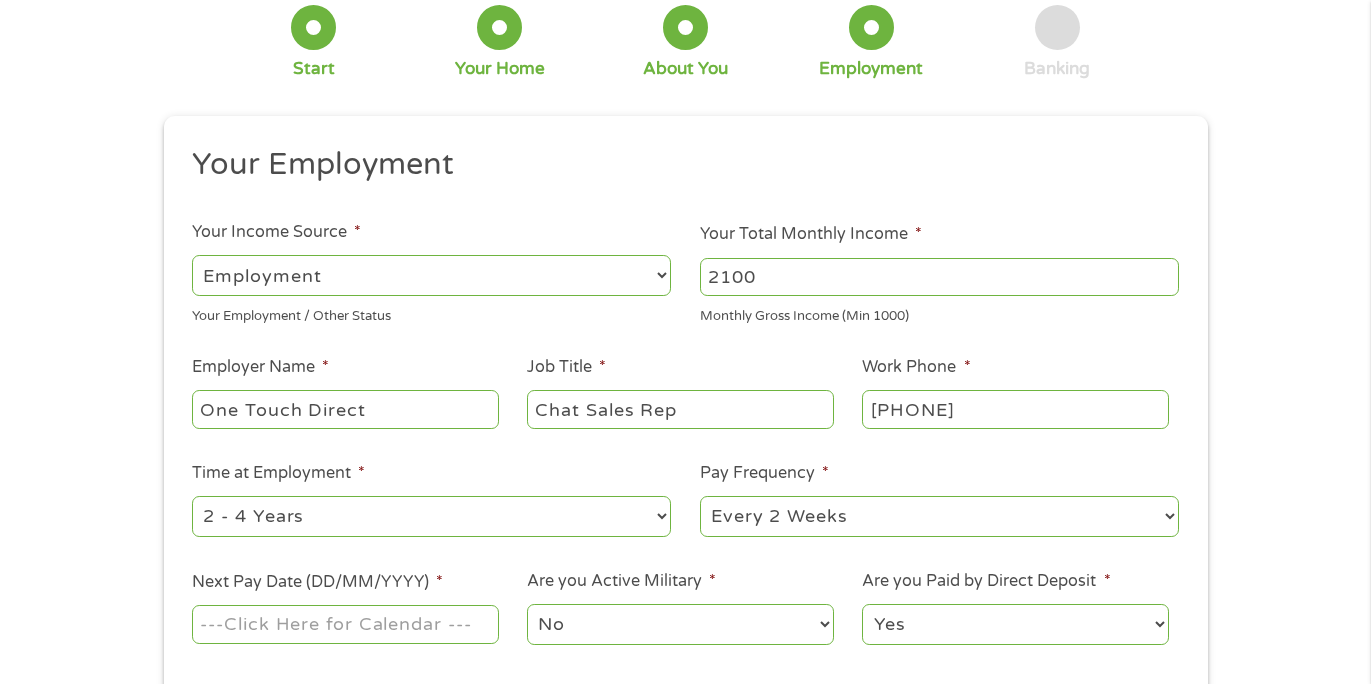click on "Next Pay Date (DD/MM/YYYY) *" at bounding box center [345, 624] 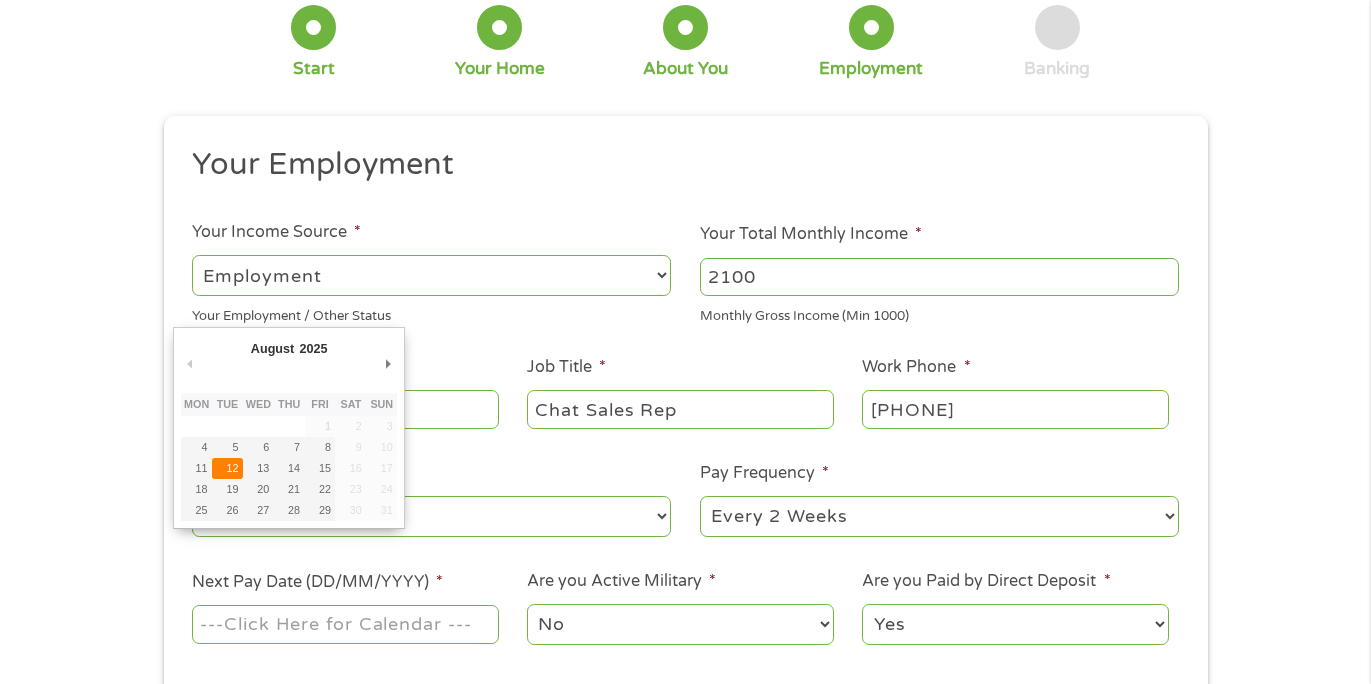 type on "[DATE]" 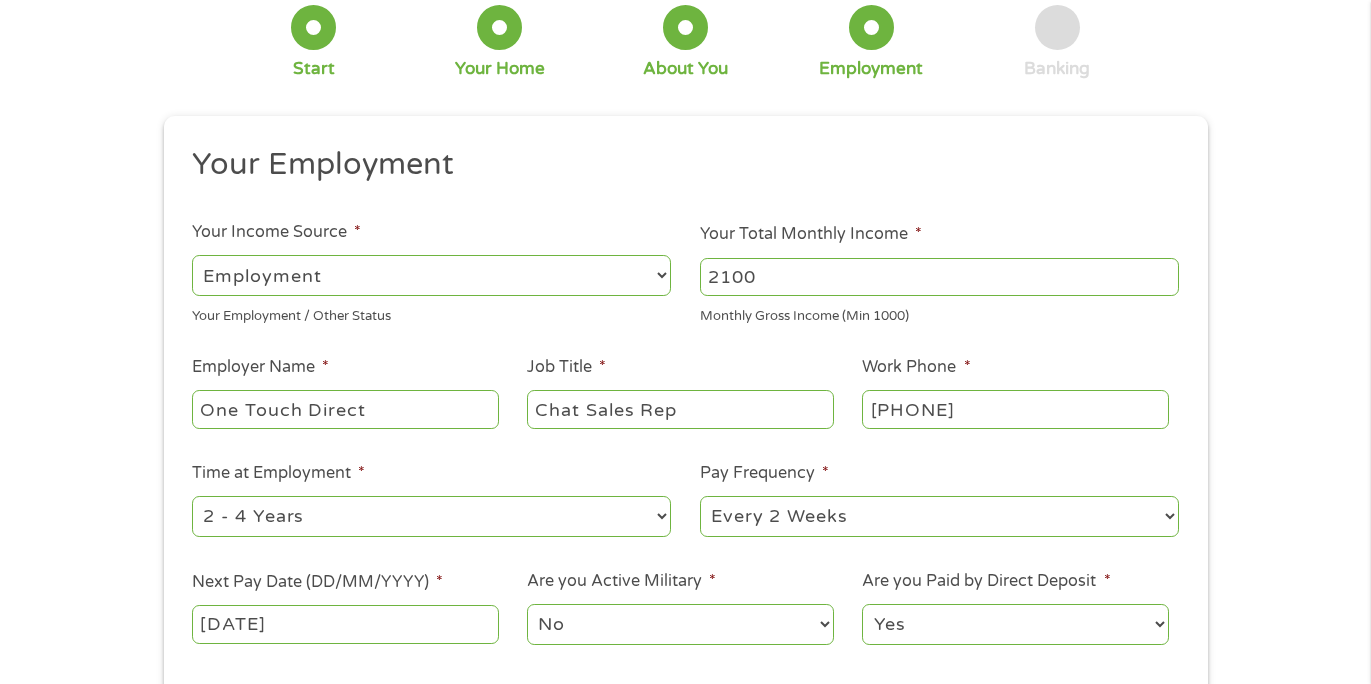 click on "Your Employment Your Income Source * --- Choose one --- Employment Self Employed Benefits Your Employment / Other Status Your Total Monthly Income * 2100 Monthly Gross Income (Min 1000) This field is hidden when viewing the form Other Income * 0 Pension, Spouse & any Other Income Employer Name * One Touch Direct Job Title * Chat Sales Rep Work Phone * [PHONE] Time at Employment * --- Choose one --- 1 Year or less 1 - 2 Years 2 - 4 Years Over 4 Years Pay Frequency * --- Choose one --- Every 2 Weeks Every Week Monthly Semi-Monthly Next Pay Date (DD/MM/YYYY) * 12/08/2025 Are you Active Military * No Yes Are you Paid by Direct Deposit * Yes No" at bounding box center (685, 404) 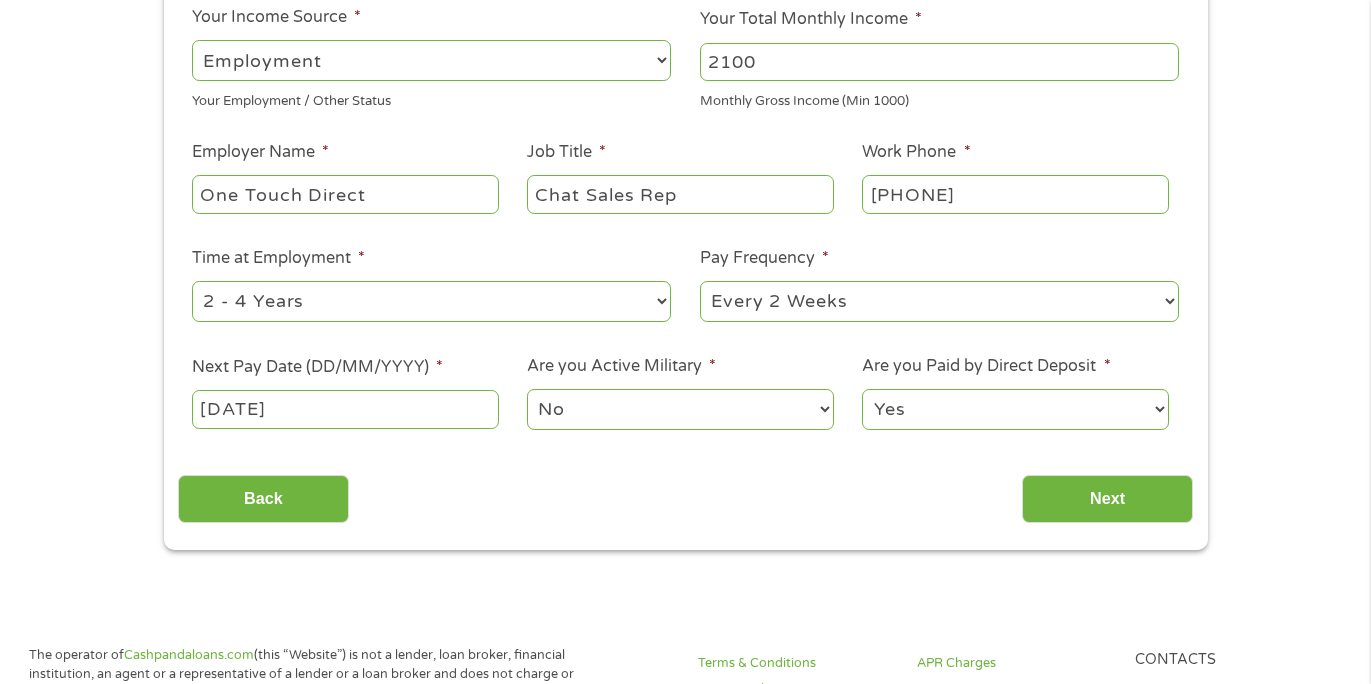 scroll, scrollTop: 359, scrollLeft: 0, axis: vertical 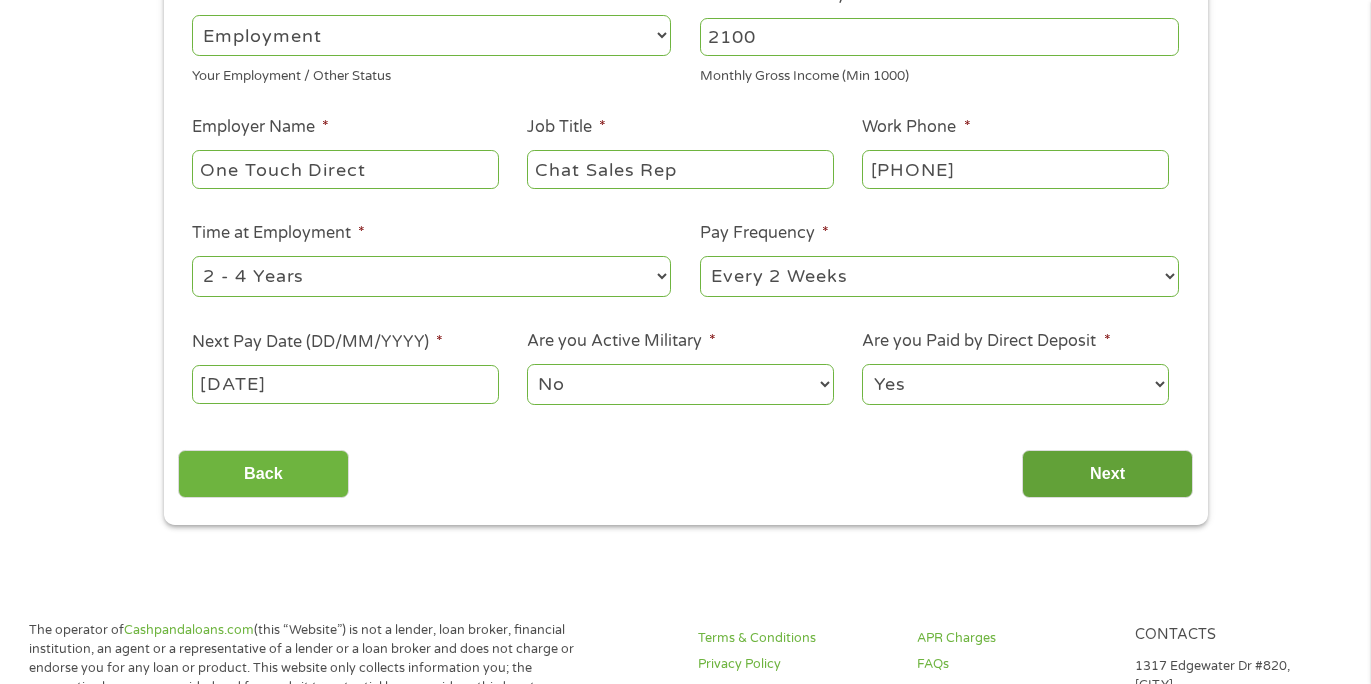 click on "Next" at bounding box center (1107, 474) 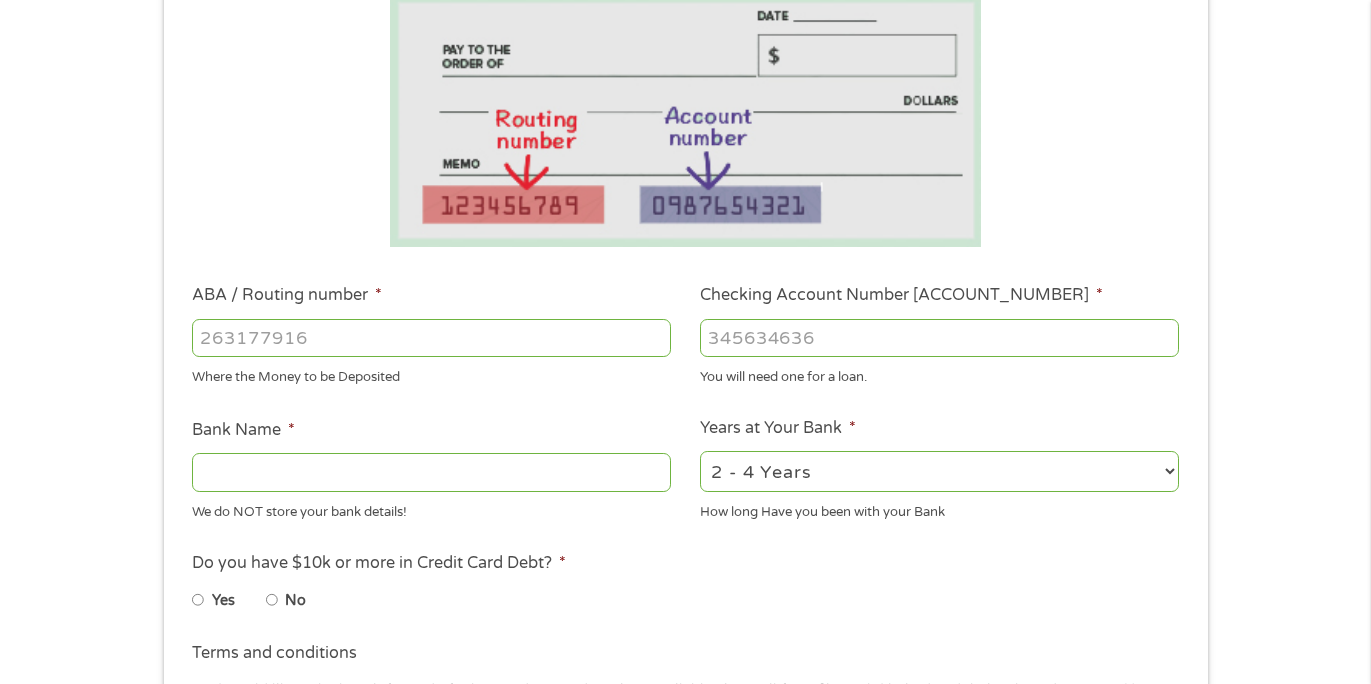scroll, scrollTop: 7, scrollLeft: 8, axis: both 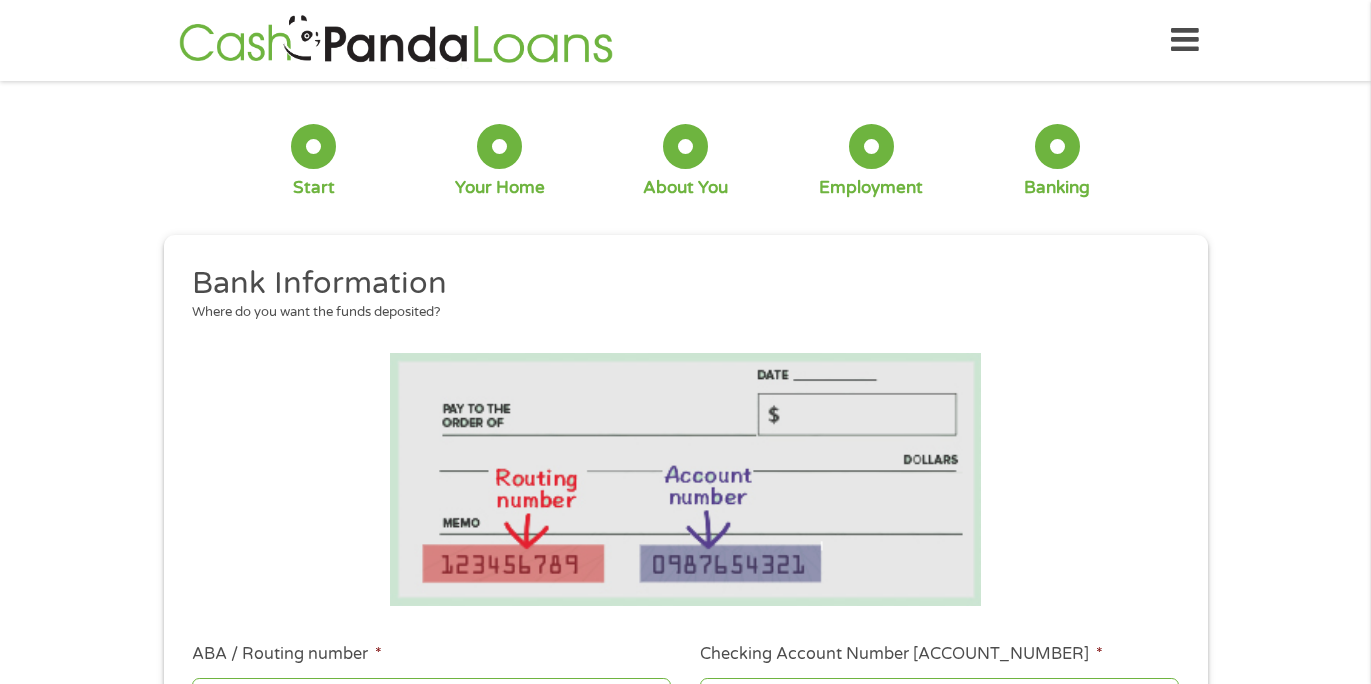 click on "1 Start 2 Your Home 3 About You 4 Employment 5 Banking 6
This field is hidden when viewing the form gclid EAIaIQobChMImeL12P3qjgMV1jAIBR30NCYJEAAYAyAAEgIMD_D_BwE This field is hidden when viewing the form Referrer https://www.cashpandaloans.com/?medium=adwords&source=adwords&campaign=22747246762&adgroup=181722780453&creative=761547818383&position&keyword=cash%20loan%20in%202%20minutes&utm_term=%7Bsearchterm%7D&matchtype=%7Bterm%7D&device=c&network=s&gad_source=5&gad_campaignid=22747246762&gclid=EAIaIQobChMImeL12P3qjgMV1jAIBR30NCYJEAAYAyAAEgIMD_D_BwE This field is hidden when viewing the form Source adwords This field is hidden when viewing the form Campaign 22747246762 This field is hidden when viewing the form Medium adwords This field is hidden when viewing the form adgroup 181722780453 This field is hidden when viewing the form creative 761547818383 position keyword matchtype c" at bounding box center [685, 711] 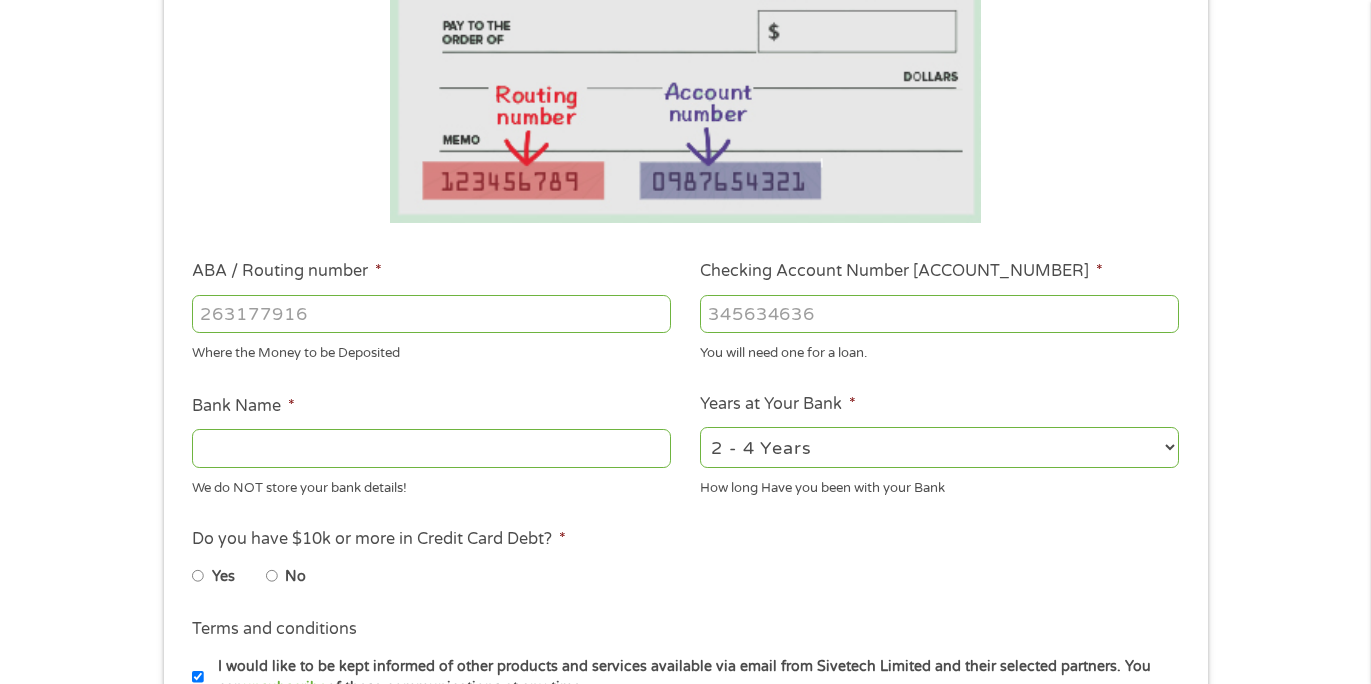 scroll, scrollTop: 399, scrollLeft: 0, axis: vertical 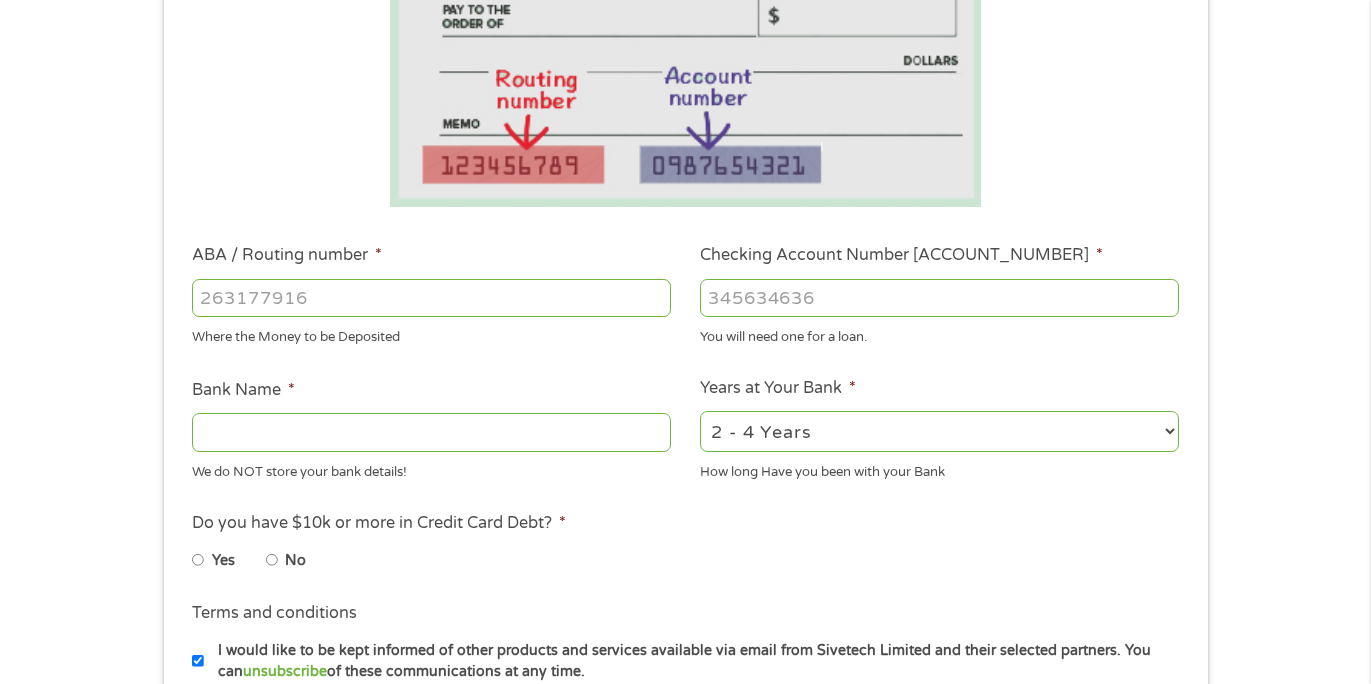 click on "ABA / Routing number * [ROUTING_NUMBER]" at bounding box center [431, 298] 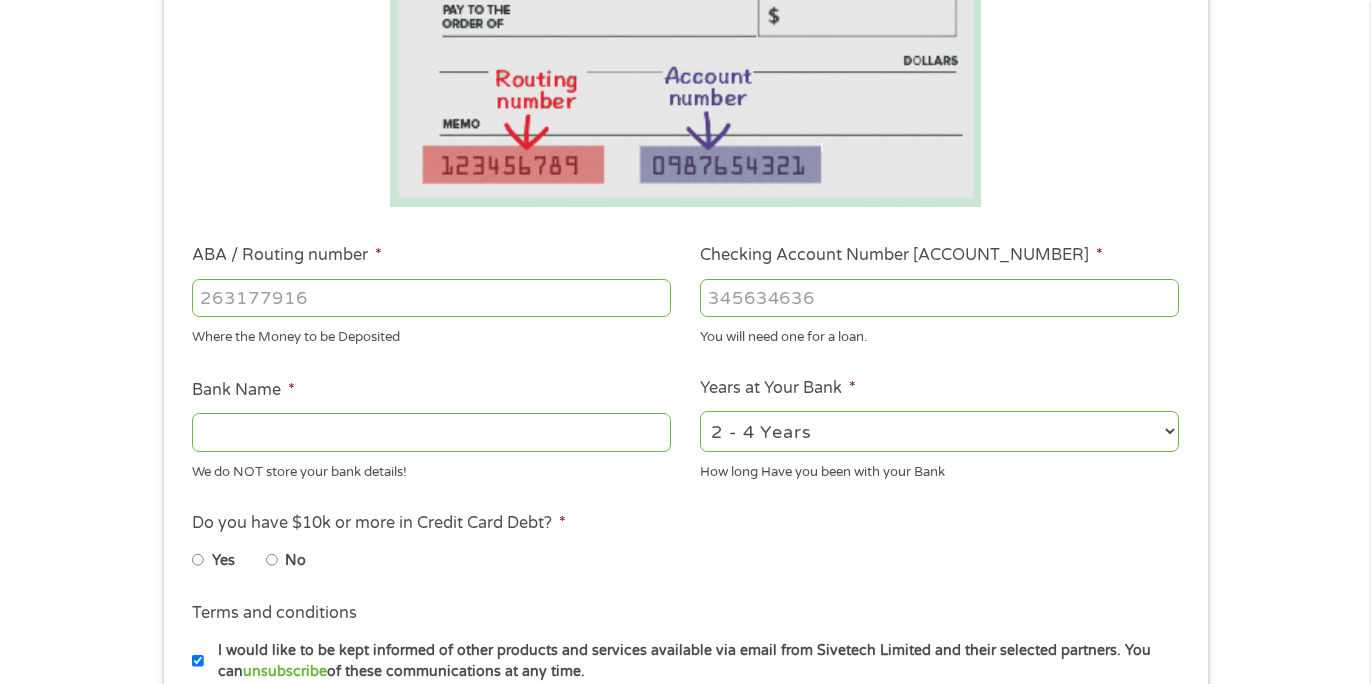 type on "[CREDIT_CARD_NUMBER]" 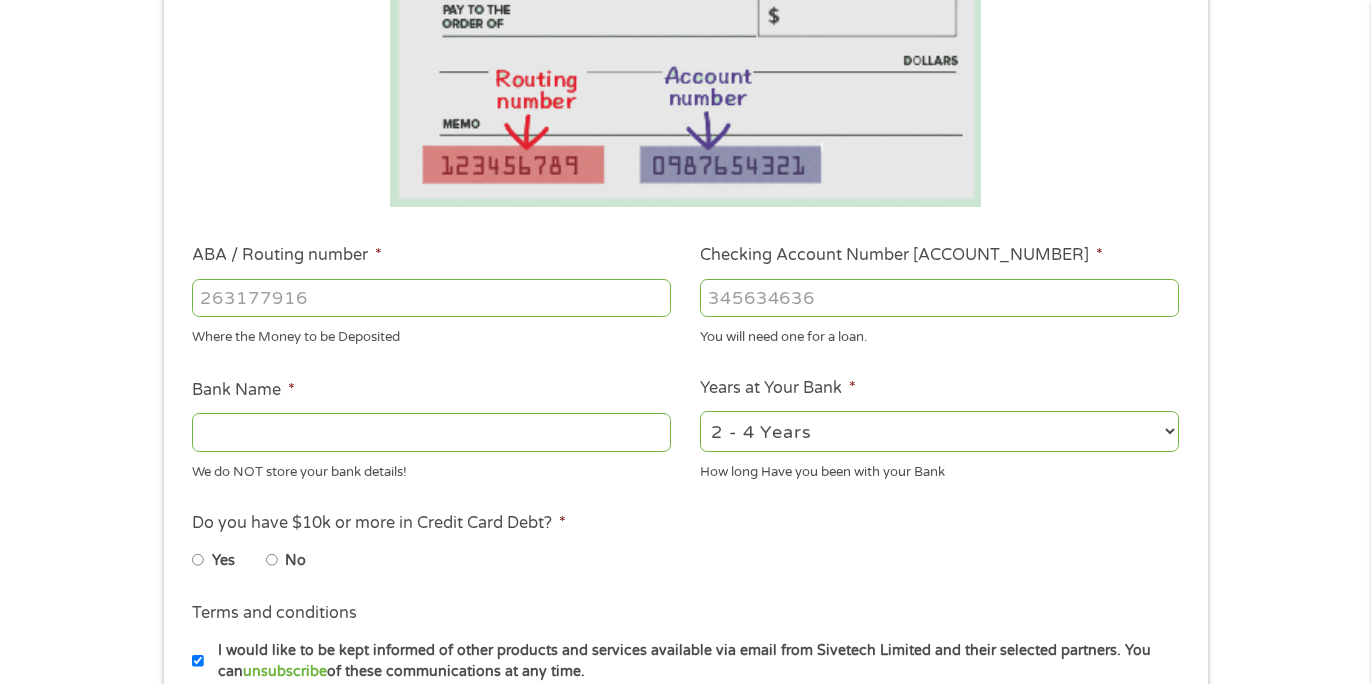 type on "WOODFOREST NATIONAL BANK" 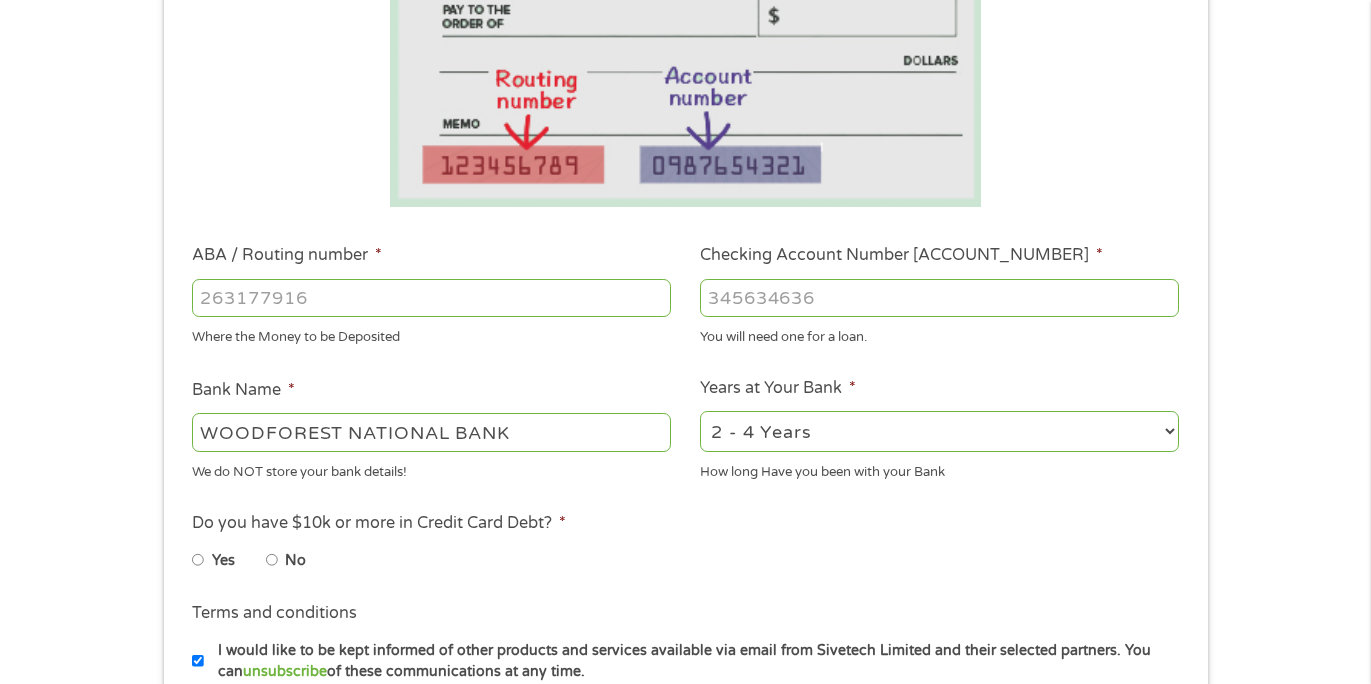 type on "[CREDIT_CARD_NUMBER]" 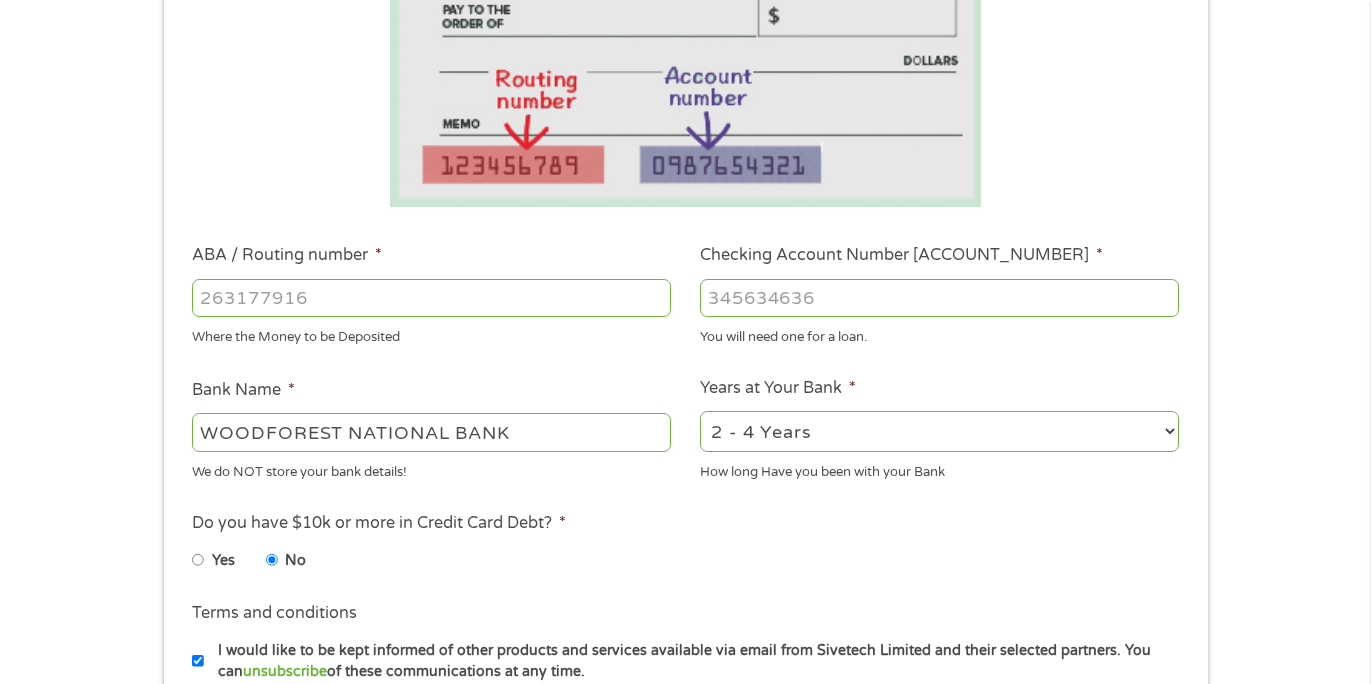 click on "Yes
No" at bounding box center (430, 564) 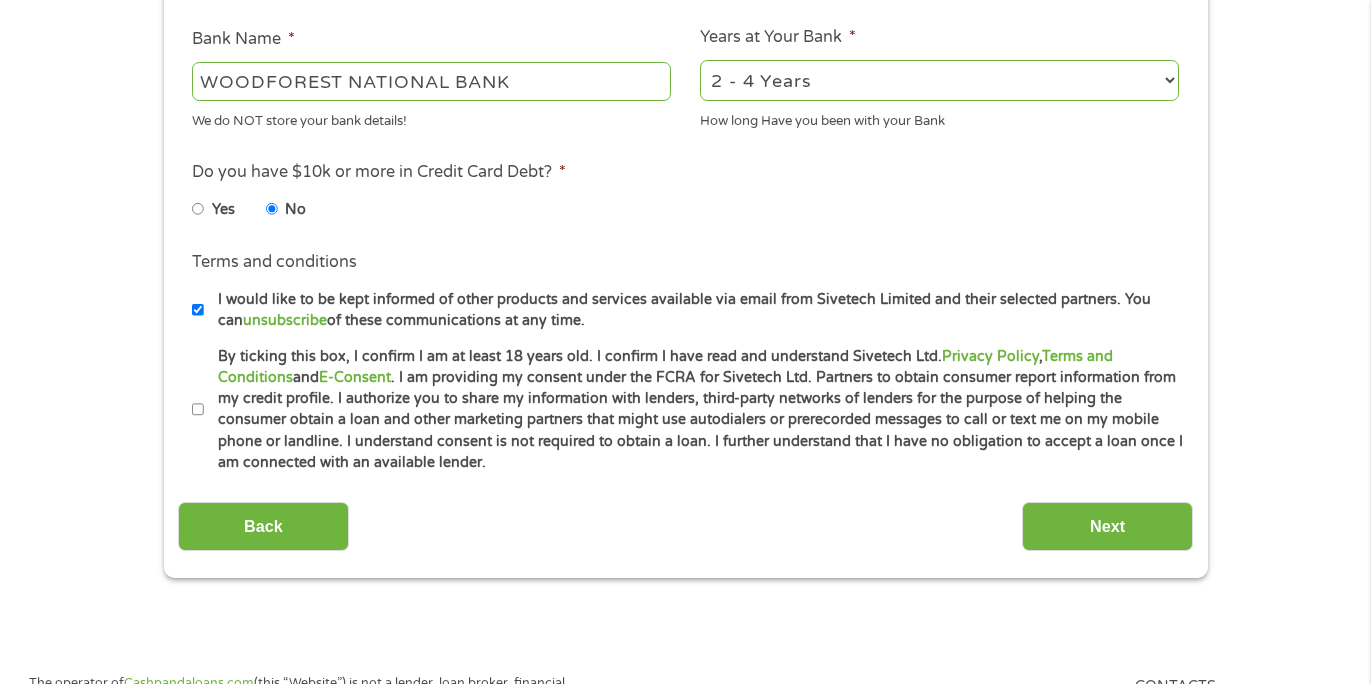 scroll, scrollTop: 759, scrollLeft: 0, axis: vertical 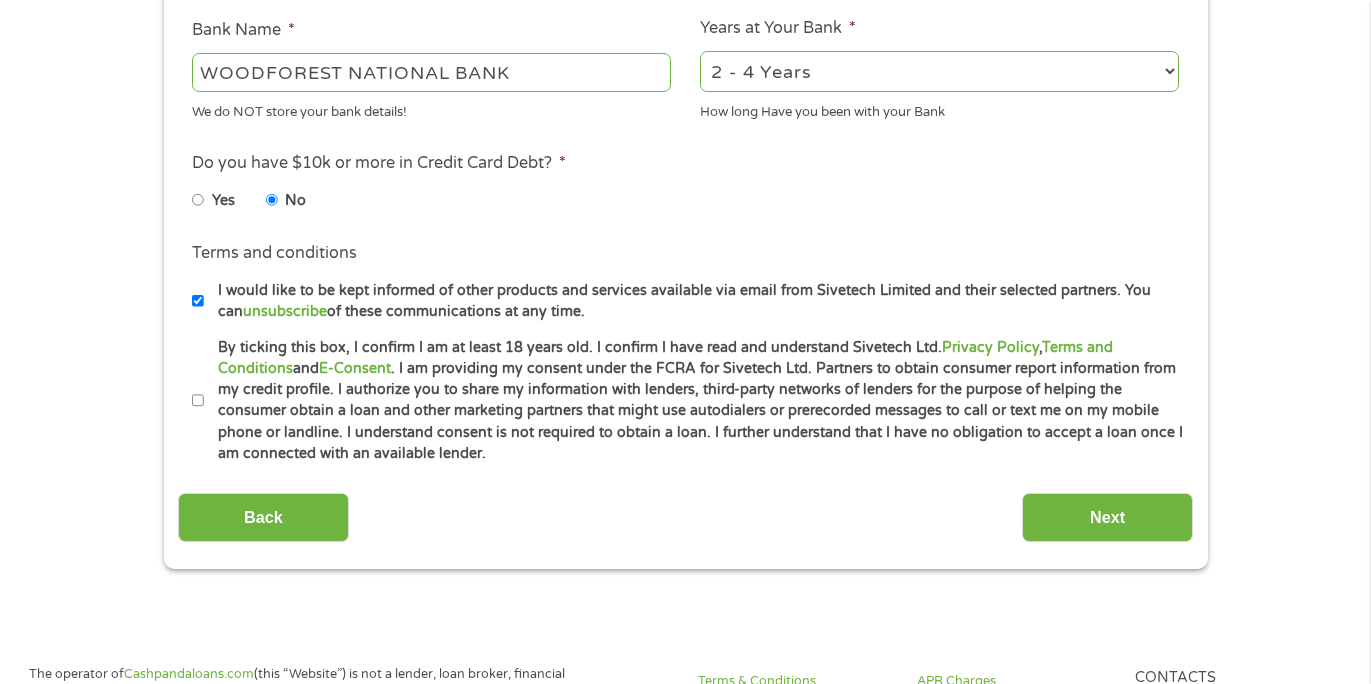 click on "By ticking this box, I confirm I am at least 18 years old. I confirm I have read and understand Sivetech Ltd.  Privacy Policy ,  Terms and Conditions  and  E-Consent . I am providing my consent under the FCRA for Sivetech Ltd. Partners to obtain consumer report information from my credit profile. I authorize you to share my information with lenders, third-party networks of lenders for the purpose of helping the consumer obtain a loan and other marketing partners that might use autodialers or prerecorded messages to call or text me on my mobile phone or landline. I understand consent is not required to obtain a loan. I further understand that I have no obligation to accept a loan once I am connected with an available lender." at bounding box center (198, 401) 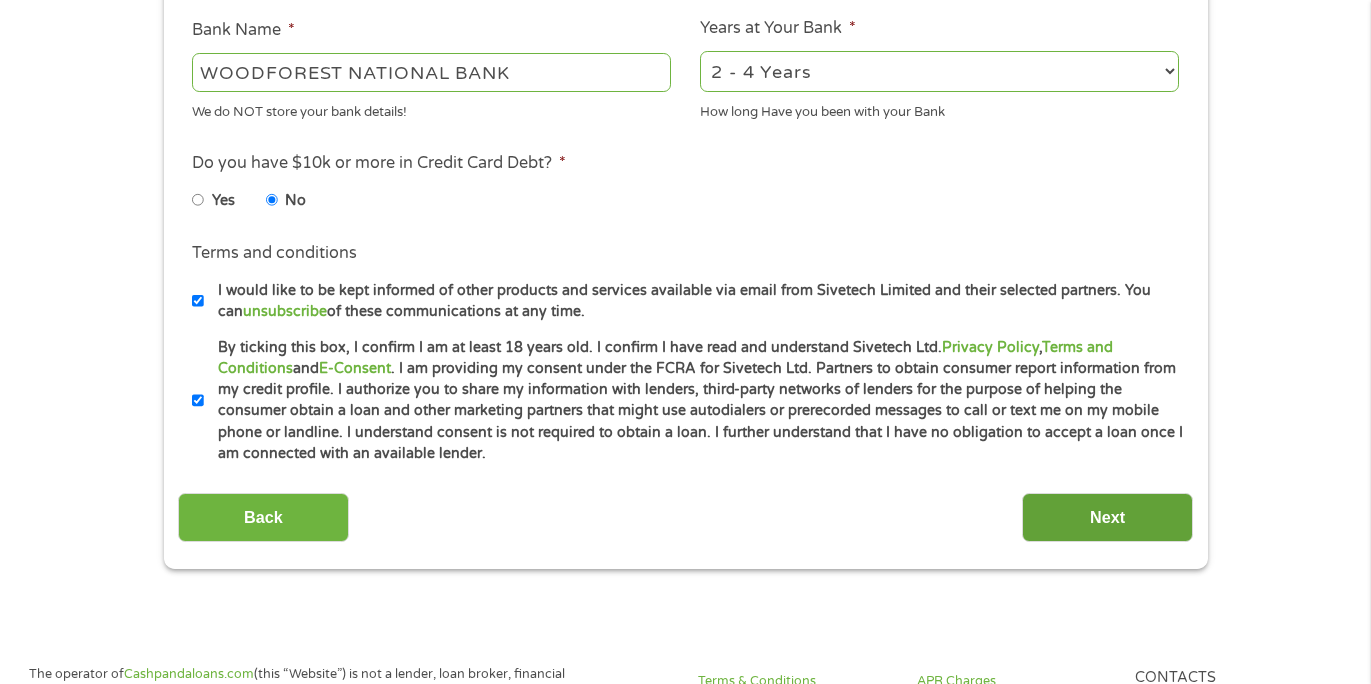 click on "Next" at bounding box center (1107, 517) 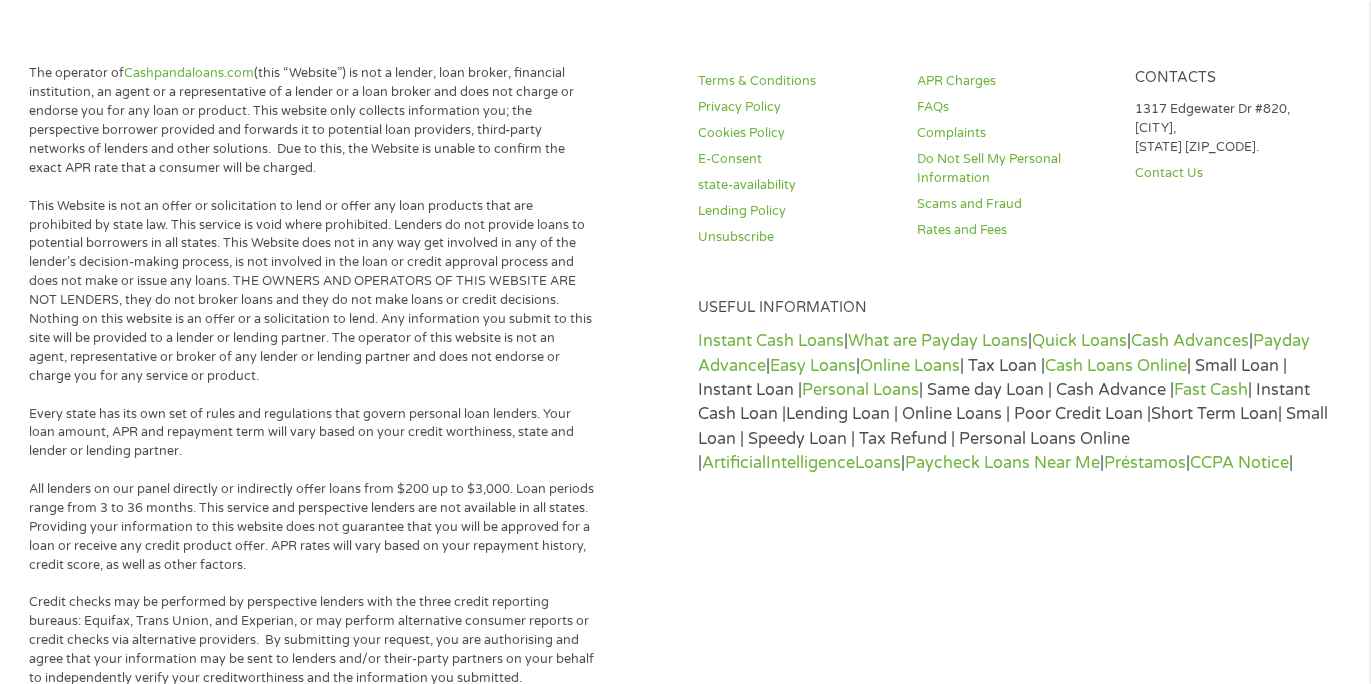 scroll, scrollTop: 639, scrollLeft: 0, axis: vertical 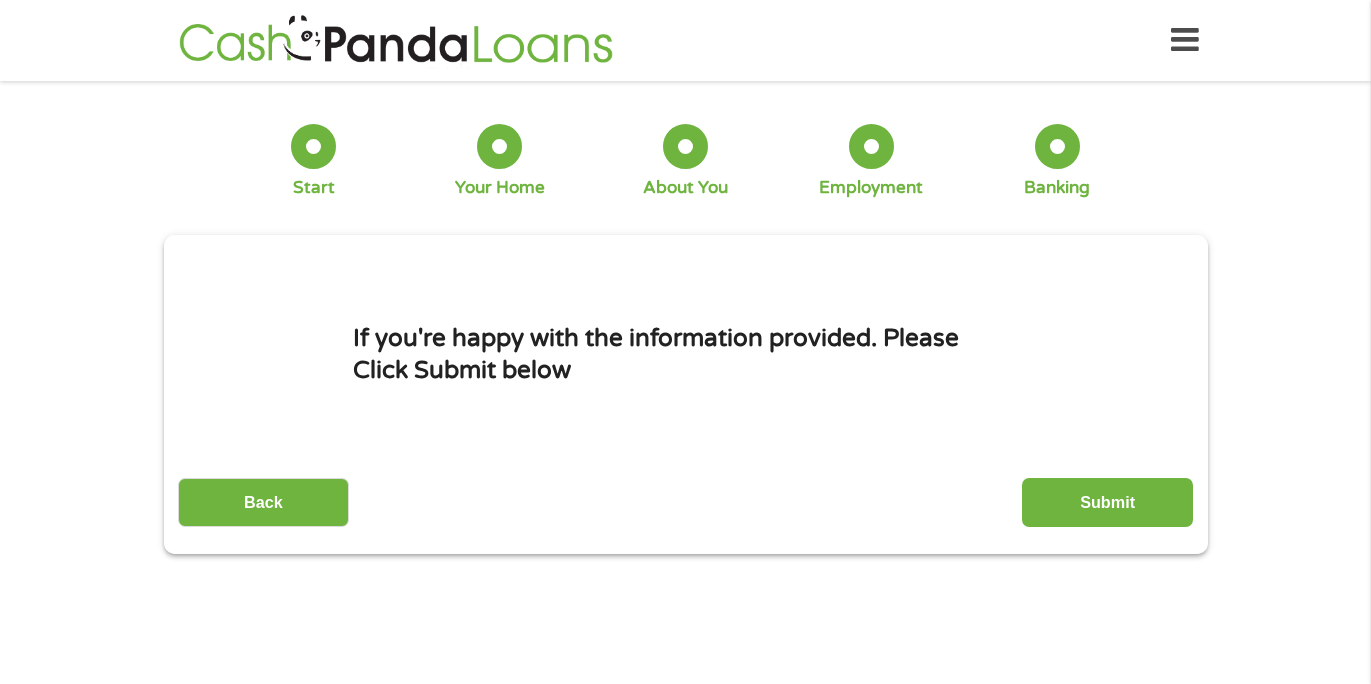 click on "This field is hidden when viewing the form gclid EAIaIQobChMImeL12P3qjgMV1jAIBR30NCYJEAAYAyAAEgIMD_D_BwE This field is hidden when viewing the form Referrer https://www.cashpandaloans.com/?medium=adwords&source=adwords&campaign=22747246762&adgroup=181722780453&creative=761547818383&position&keyword=cash%20loan%20in%202%20minutes&utm_term=%7Bsearchterm%7D&matchtype=%7Bterm%7D&device=c&network=s&gad_source=5&gad_campaignid=22747246762&gclid=EAIaIQobChMImeL12P3qjgMV1jAIBR30NCYJEAAYAyAAEgIMD_D_BwE This field is hidden when viewing the form Source adwords This field is hidden when viewing the form Campaign 22747246762 This field is hidden when viewing the form Medium adwords This field is hidden when viewing the form adgroup 181722780453 This field is hidden when viewing the form creative 761547818383 This field is hidden when viewing the form position This field is hidden when viewing the form keyword cash loan in 2 minutes This field is hidden when viewing the form matchtype" at bounding box center [686, 394] 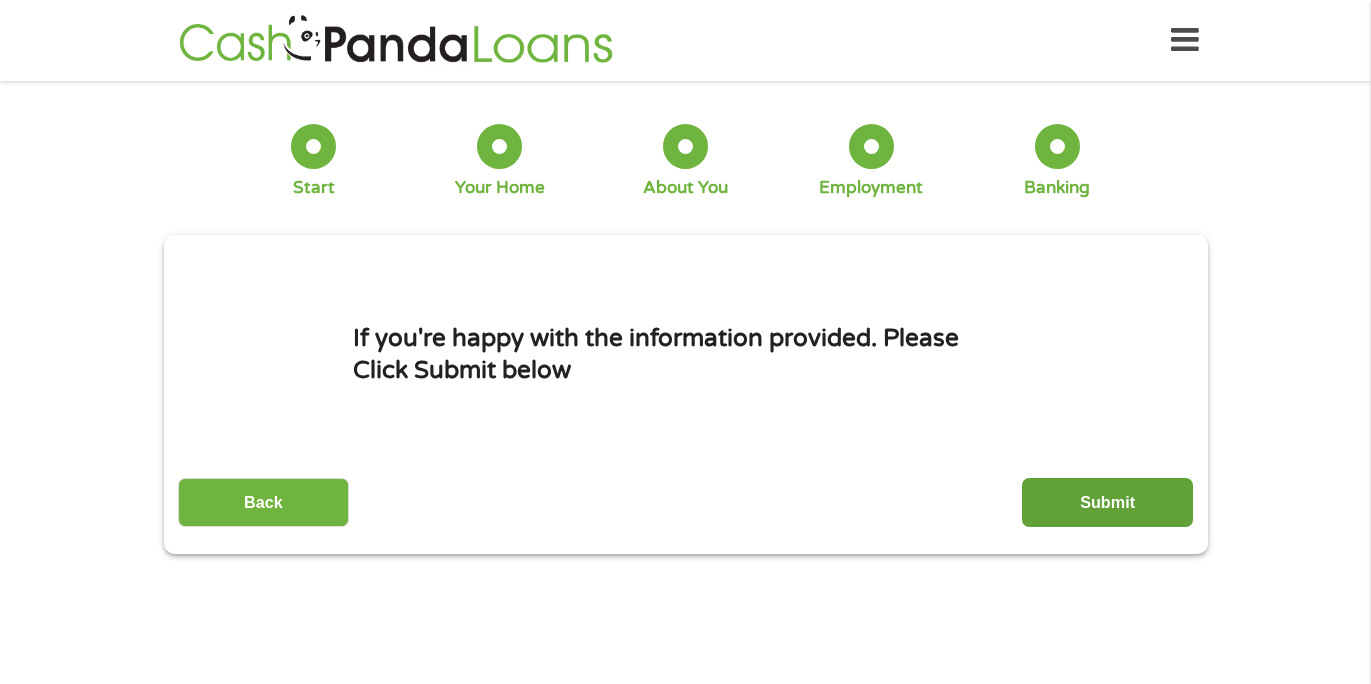click on "Submit" at bounding box center (1107, 502) 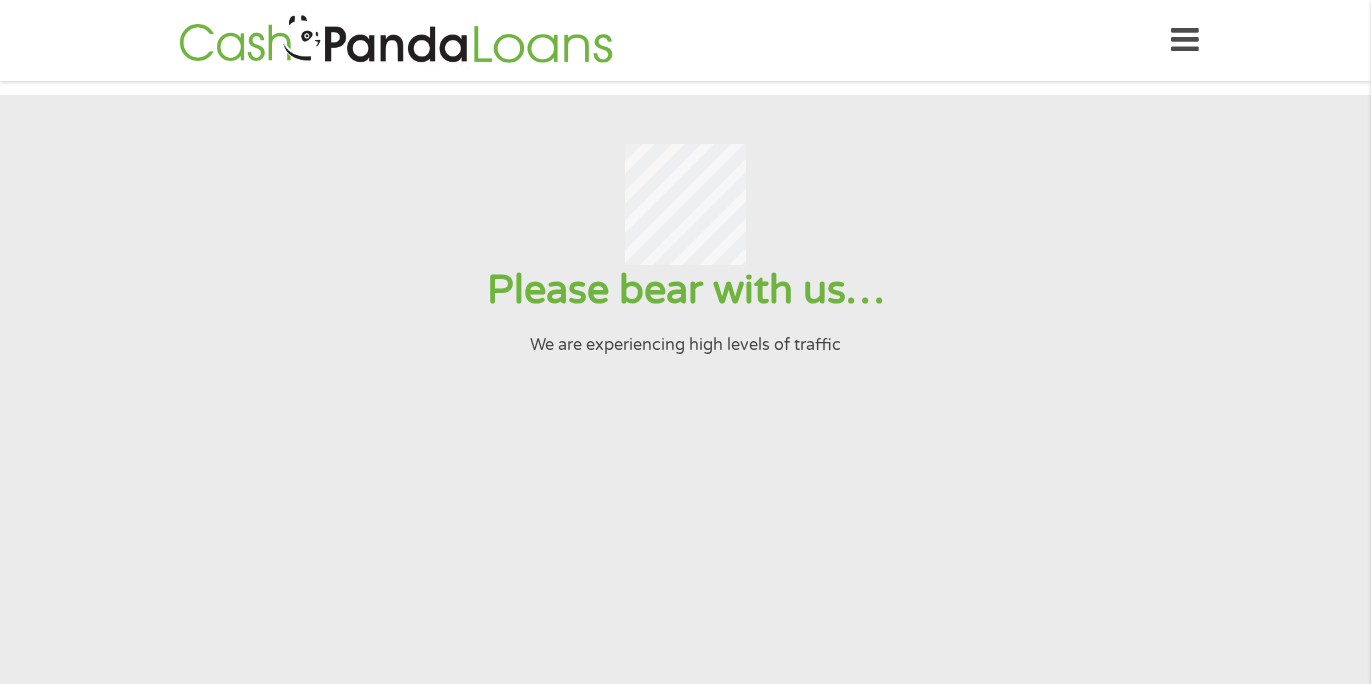 click on "Please bear with us…
We are experiencing high levels of traffic" at bounding box center (685, 432) 